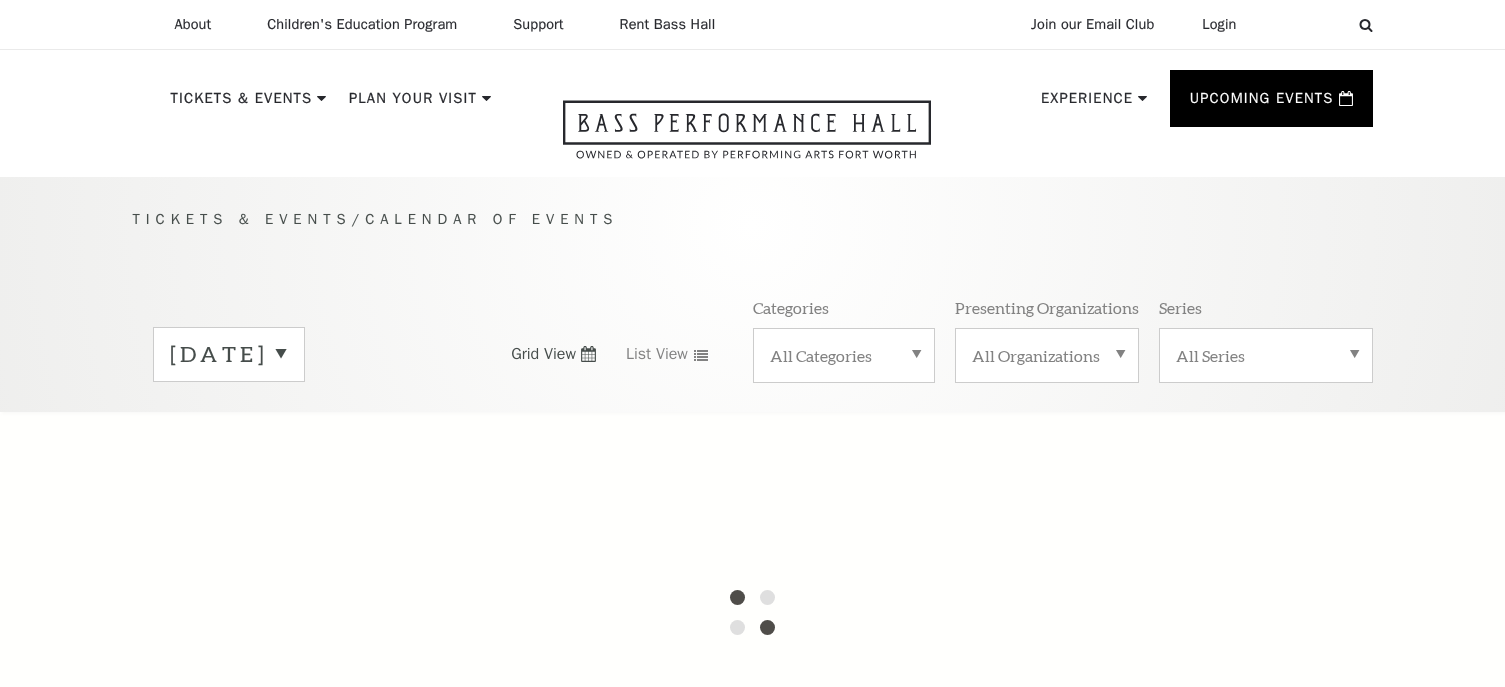 scroll, scrollTop: 0, scrollLeft: 0, axis: both 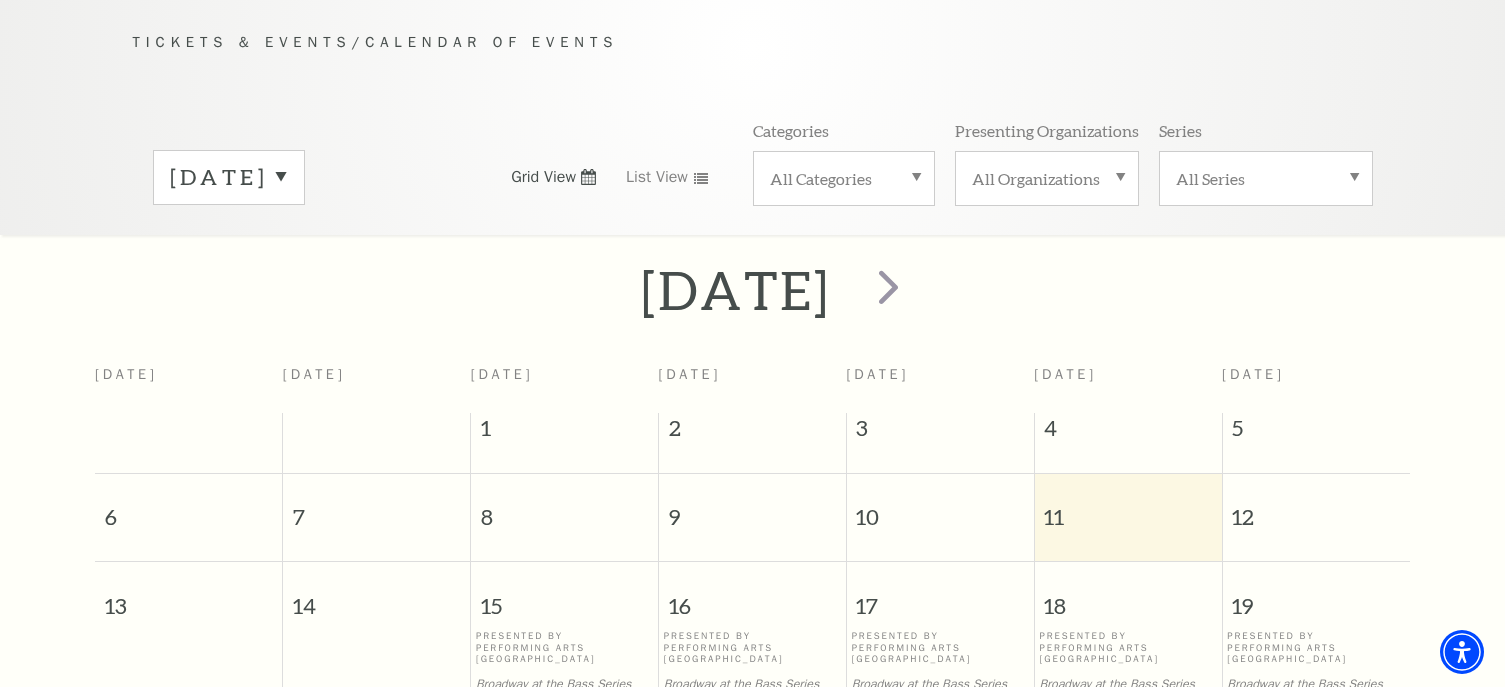 click on "[DATE]" at bounding box center [229, 177] 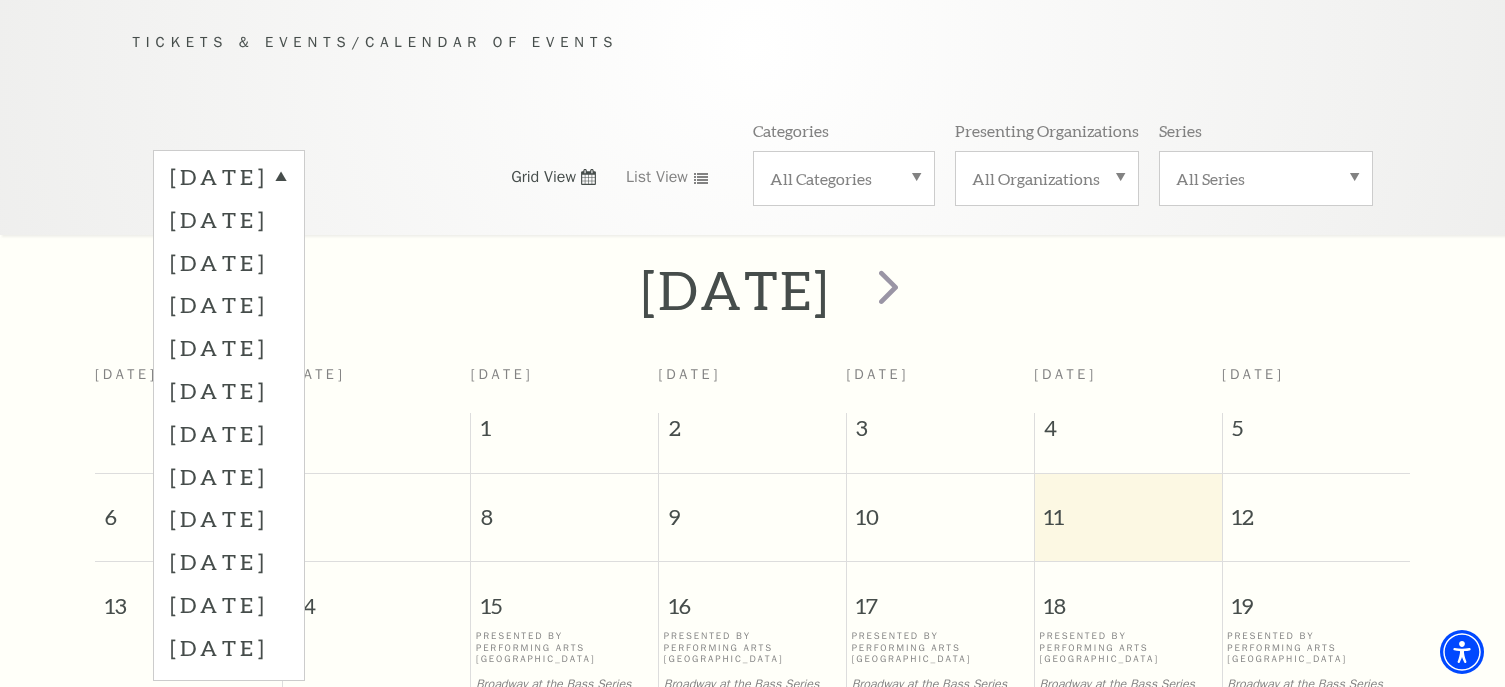 click on "[DATE]   [DATE]   [DATE]   [DATE]   [DATE]   [DATE]   [DATE]   [DATE]   [DATE]   [DATE]   [DATE]   [DATE]" at bounding box center (300, 177) 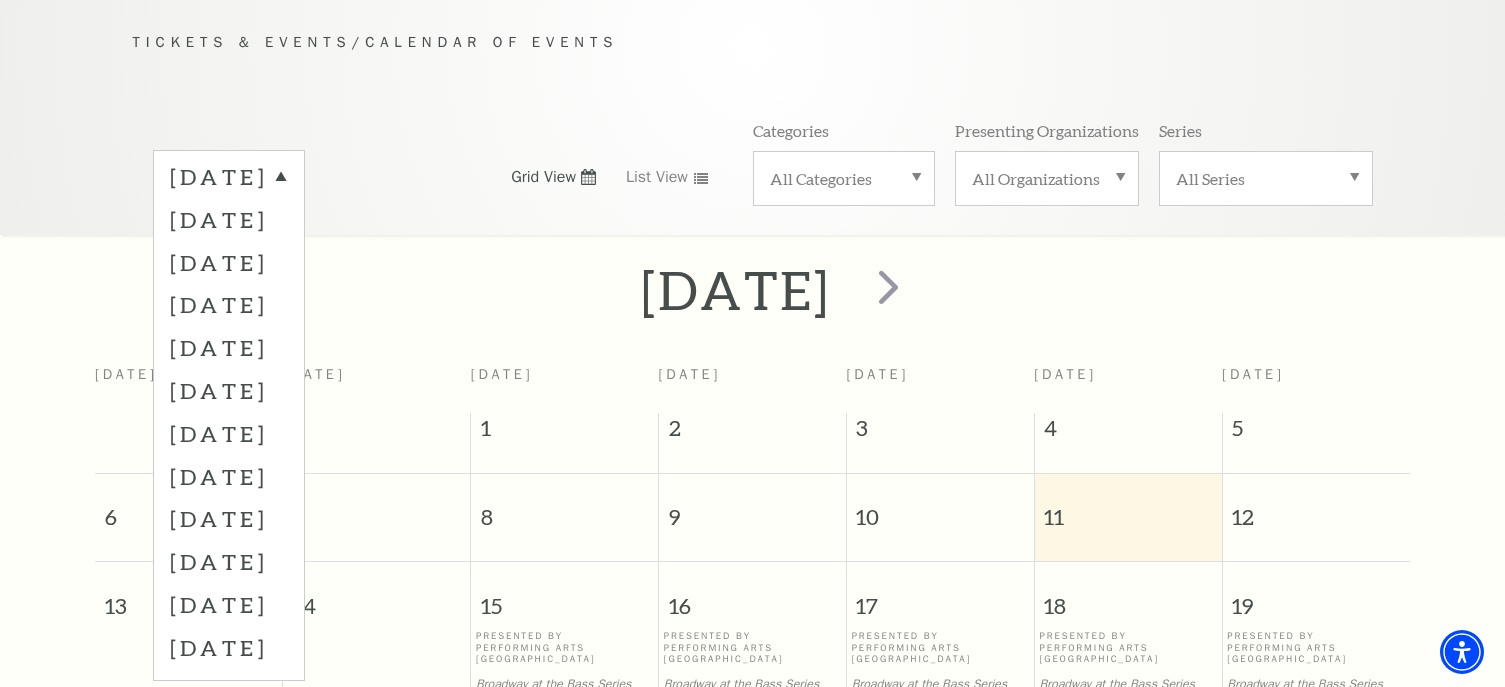 click on "All Categories" at bounding box center [844, 178] 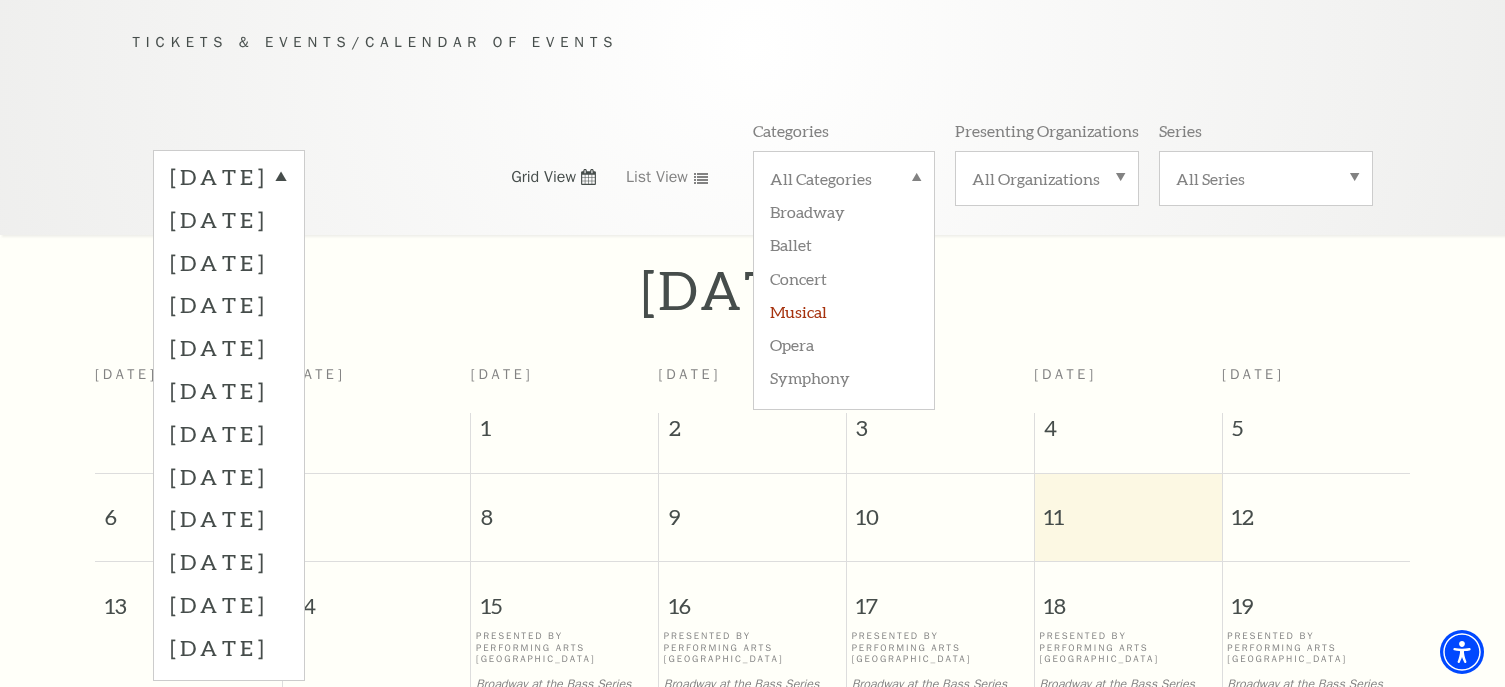 click on "Musical" at bounding box center (844, 310) 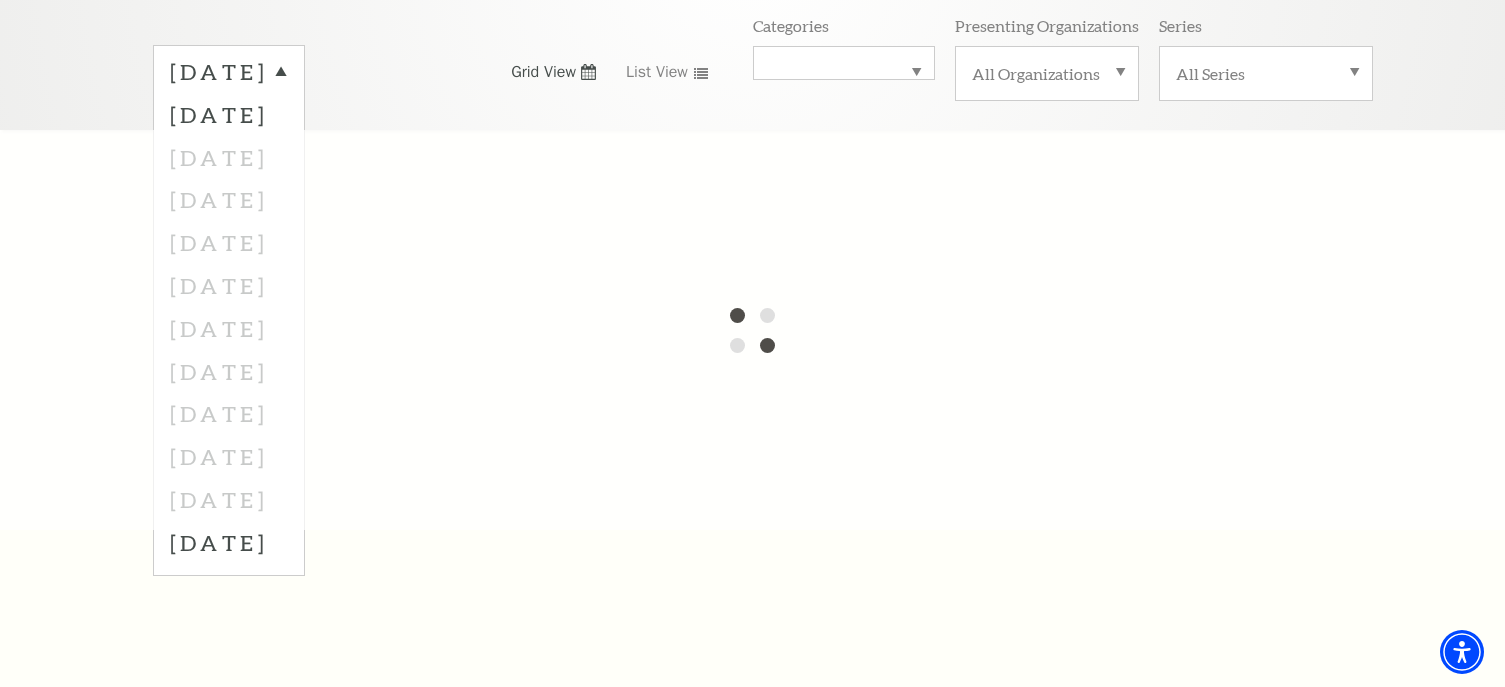 scroll, scrollTop: 277, scrollLeft: 0, axis: vertical 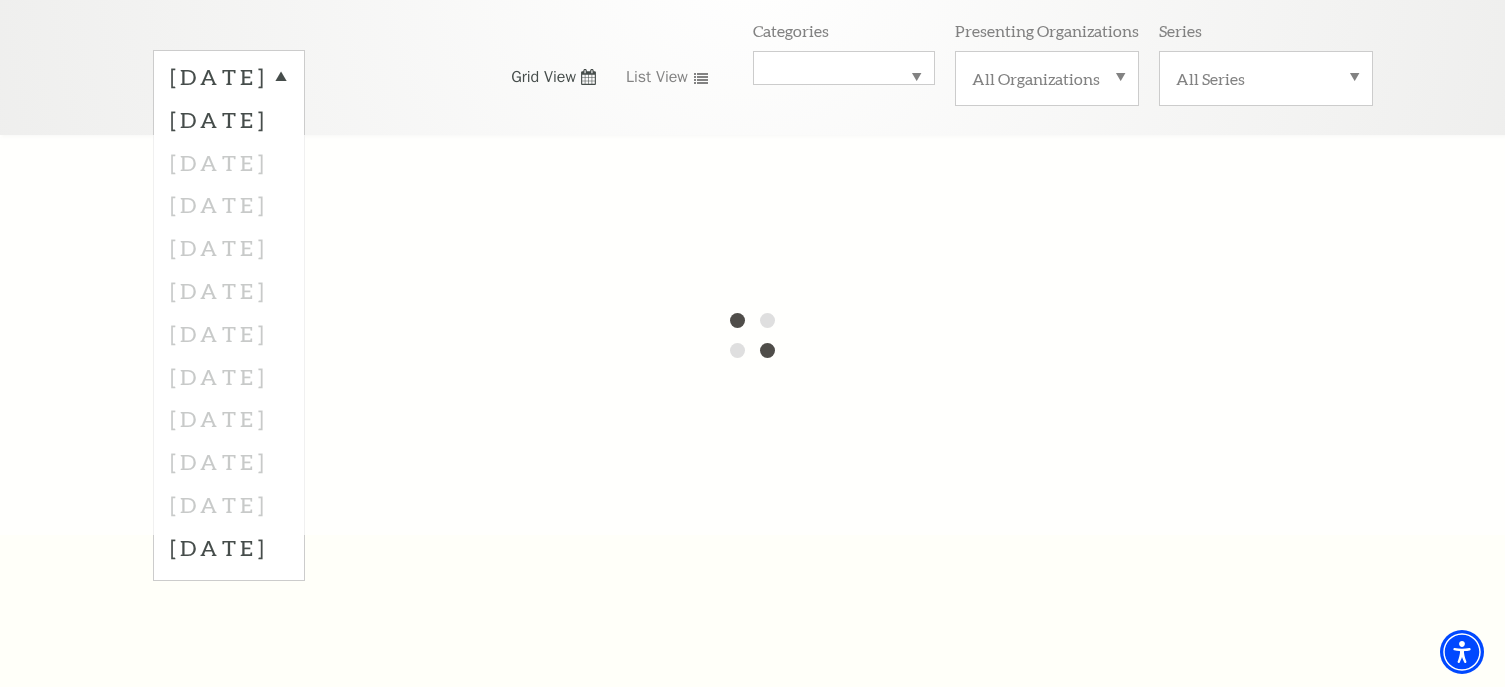 click on "[DATE]   [DATE]   [DATE]   [DATE]   [DATE]   [DATE]   [DATE]   [DATE]   [DATE]   [DATE]   [DATE]   [DATE]     Grid View     List View
Categories
All Categories     Musical
Presenting Organizations
All Organizations
Series
All Series" at bounding box center [753, 77] 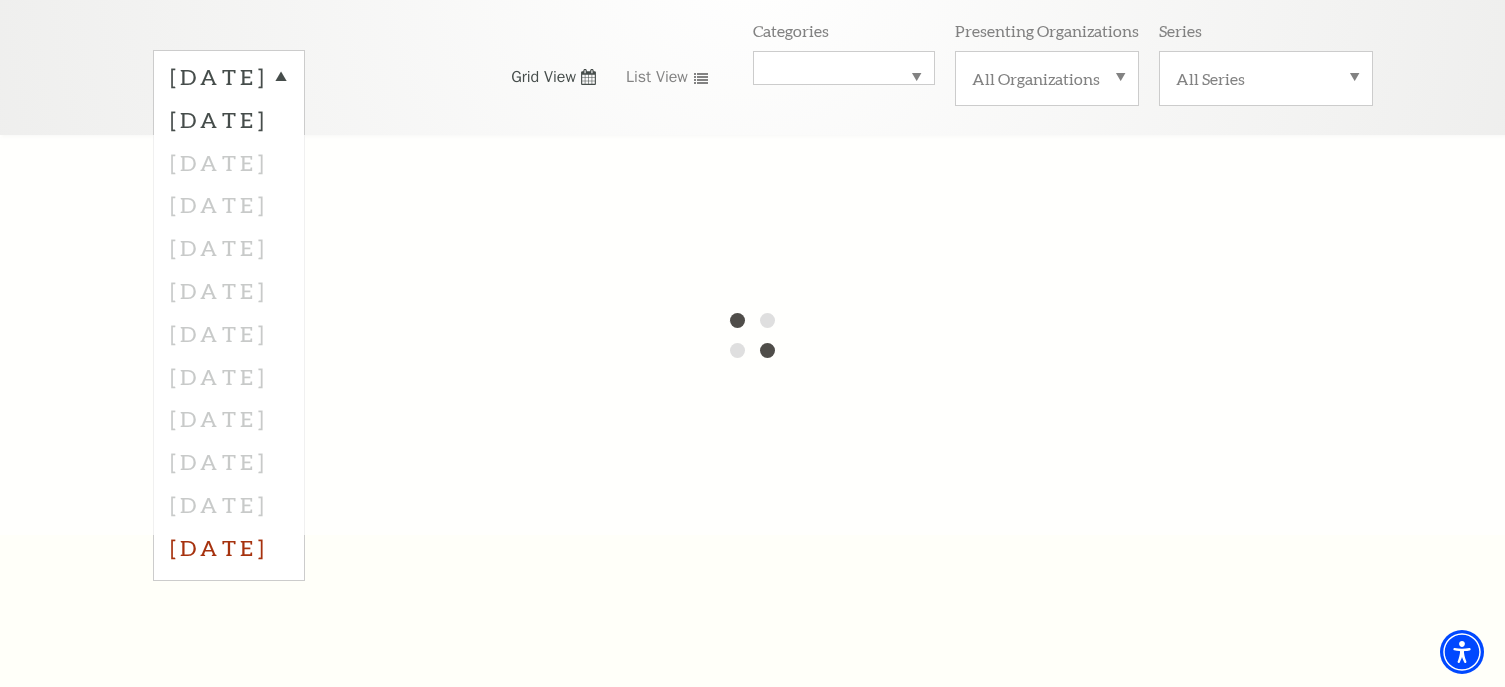 click on "[DATE]" at bounding box center [229, 547] 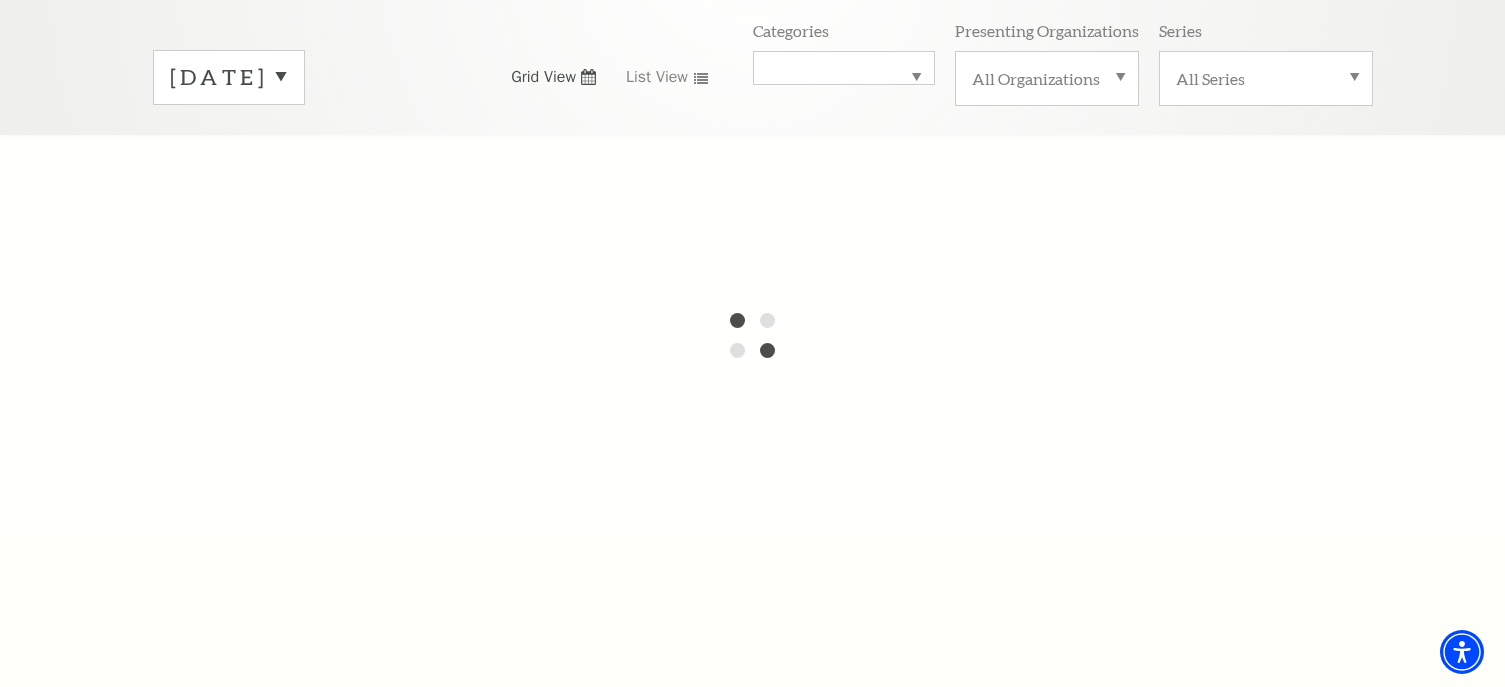 click on "[DATE]" at bounding box center (229, 77) 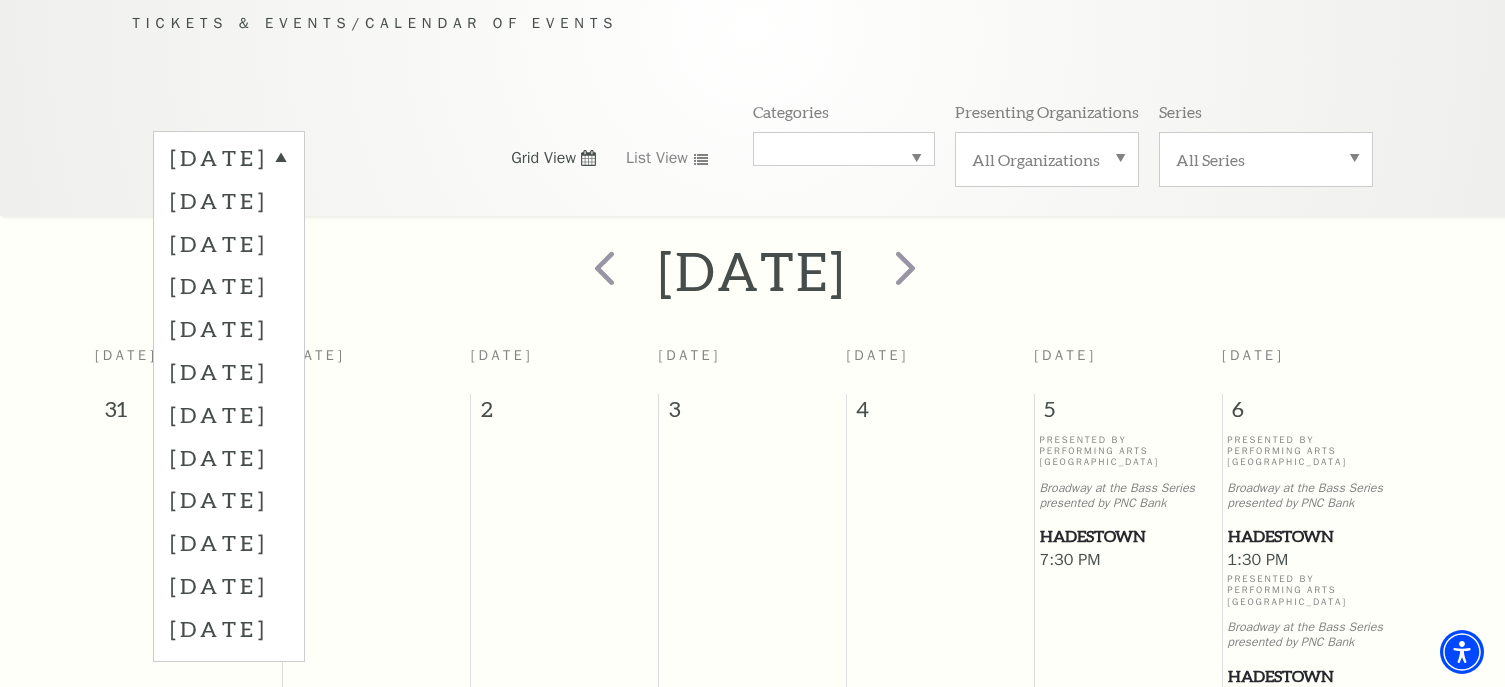 scroll, scrollTop: 177, scrollLeft: 0, axis: vertical 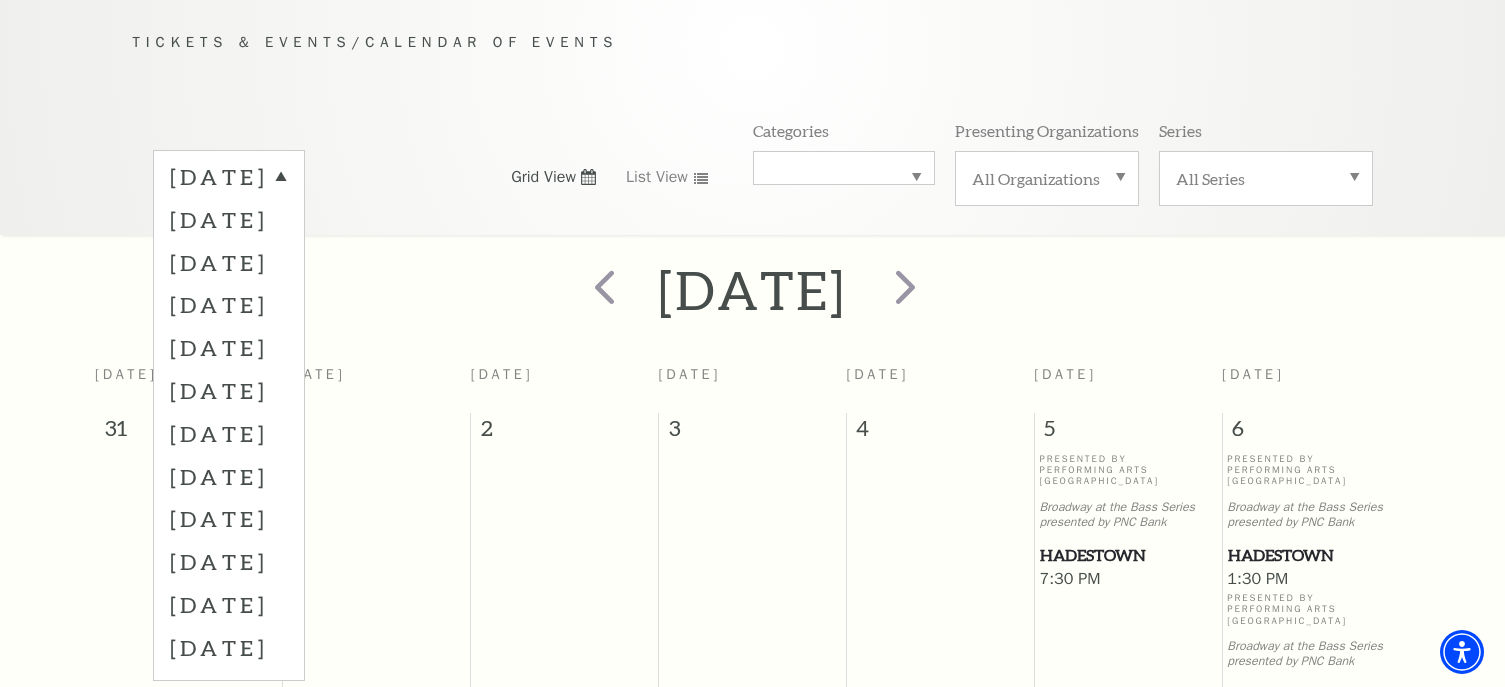 click on "[DATE]" at bounding box center (752, 289) 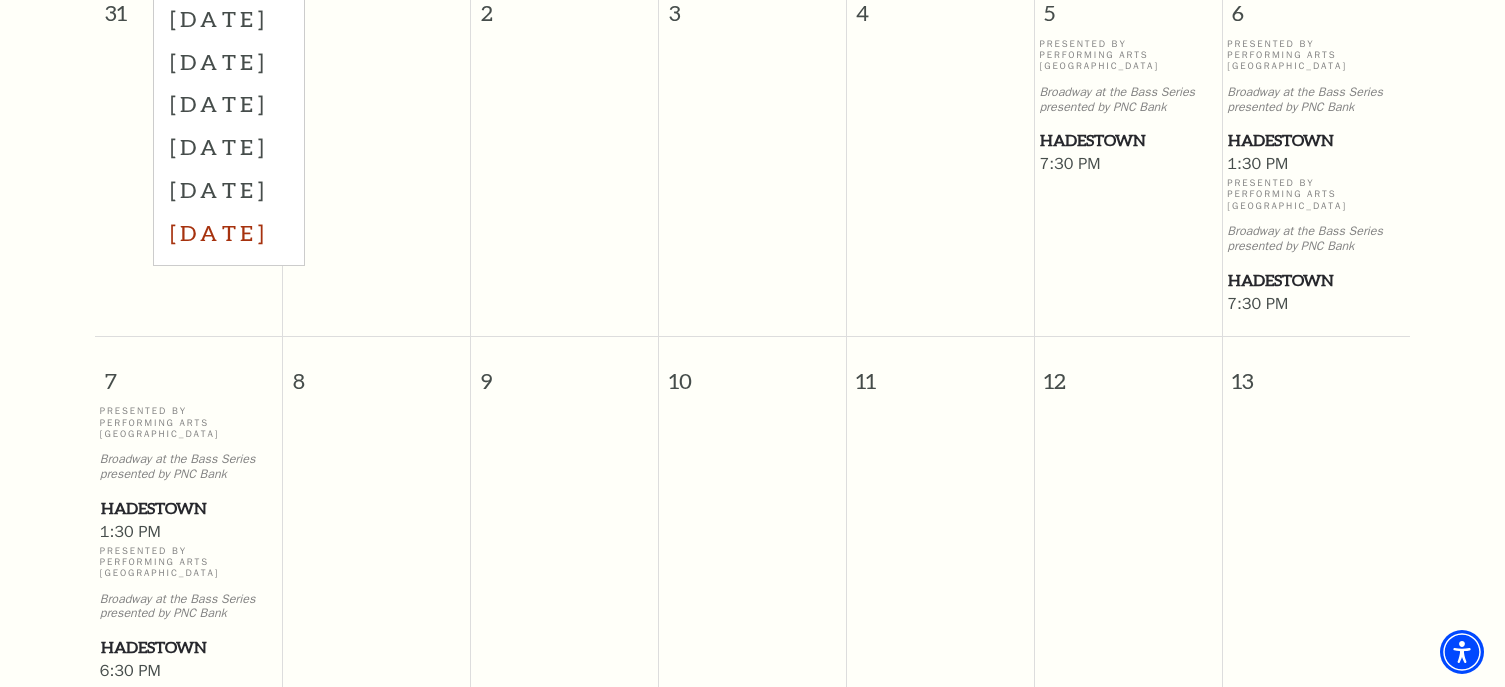 scroll, scrollTop: 577, scrollLeft: 0, axis: vertical 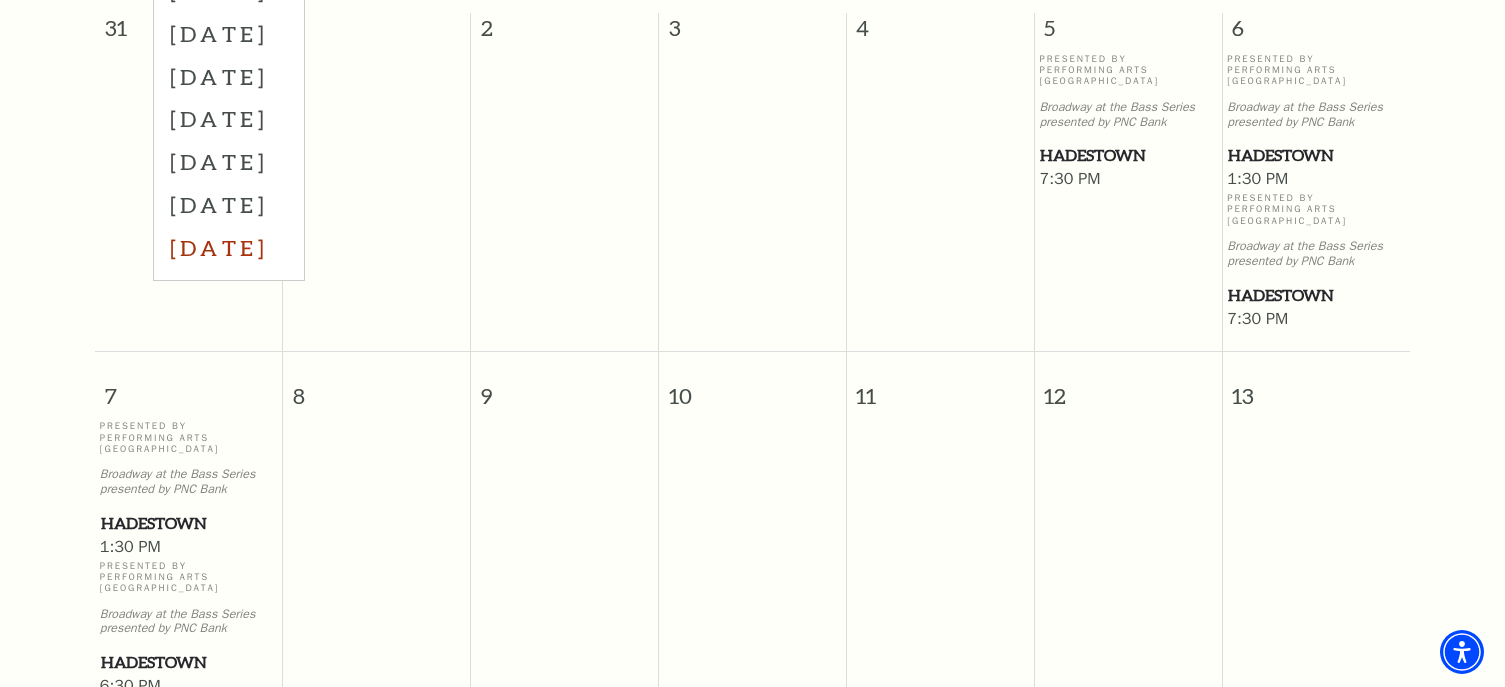 click on "[DATE]" at bounding box center [229, 247] 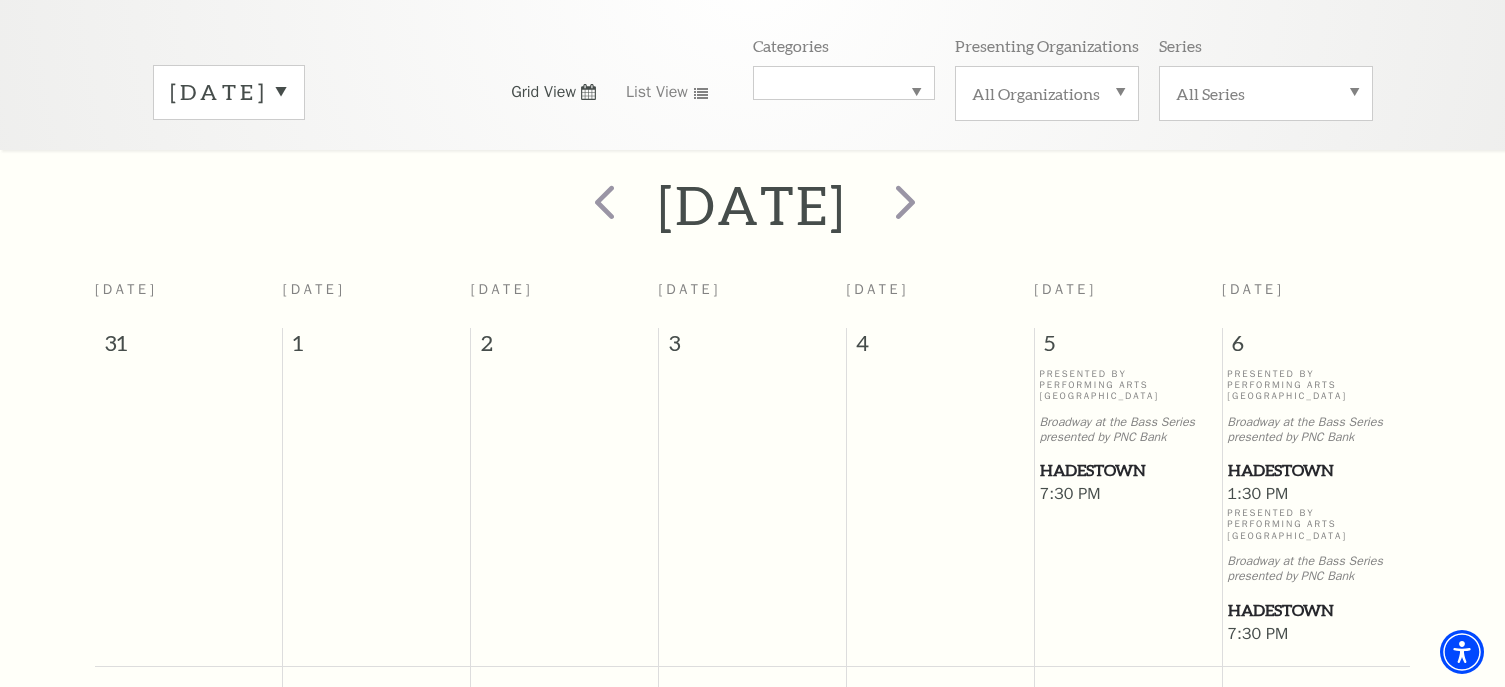scroll, scrollTop: 177, scrollLeft: 0, axis: vertical 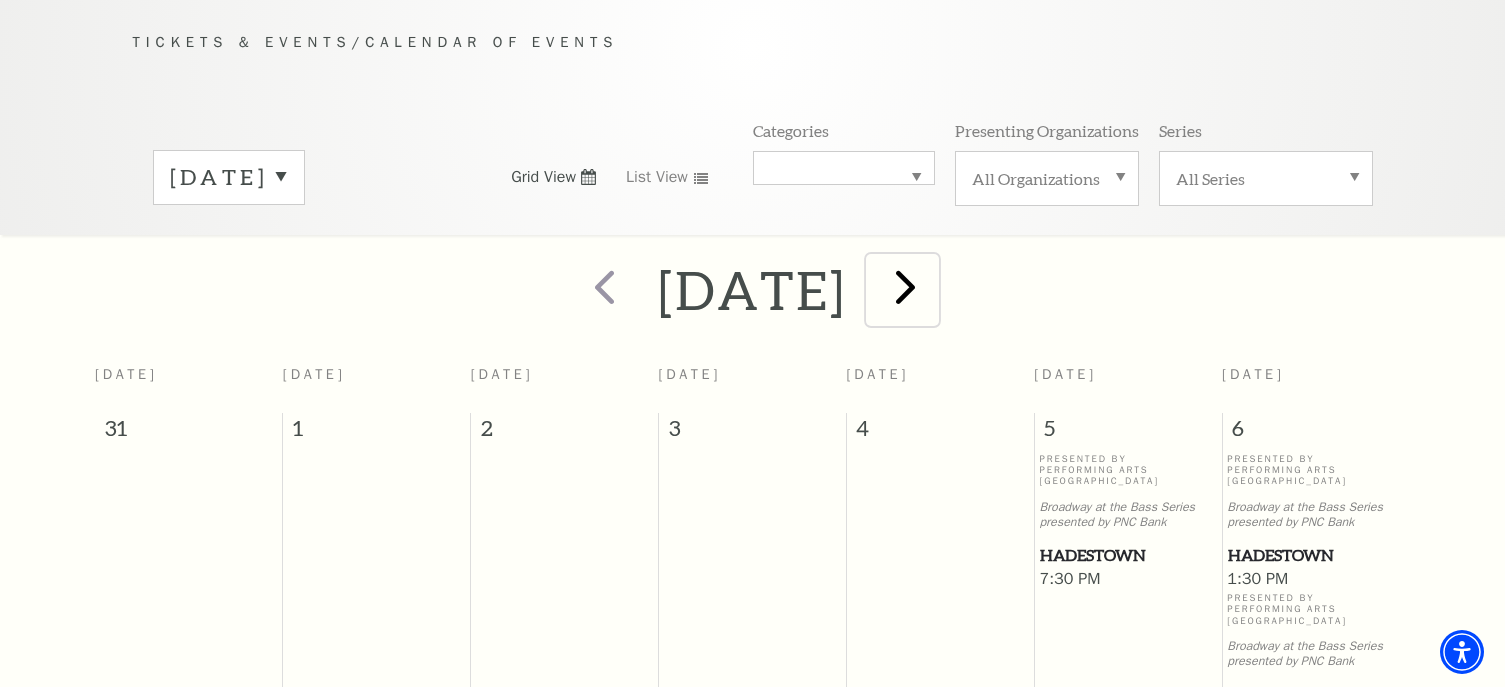 click at bounding box center (905, 286) 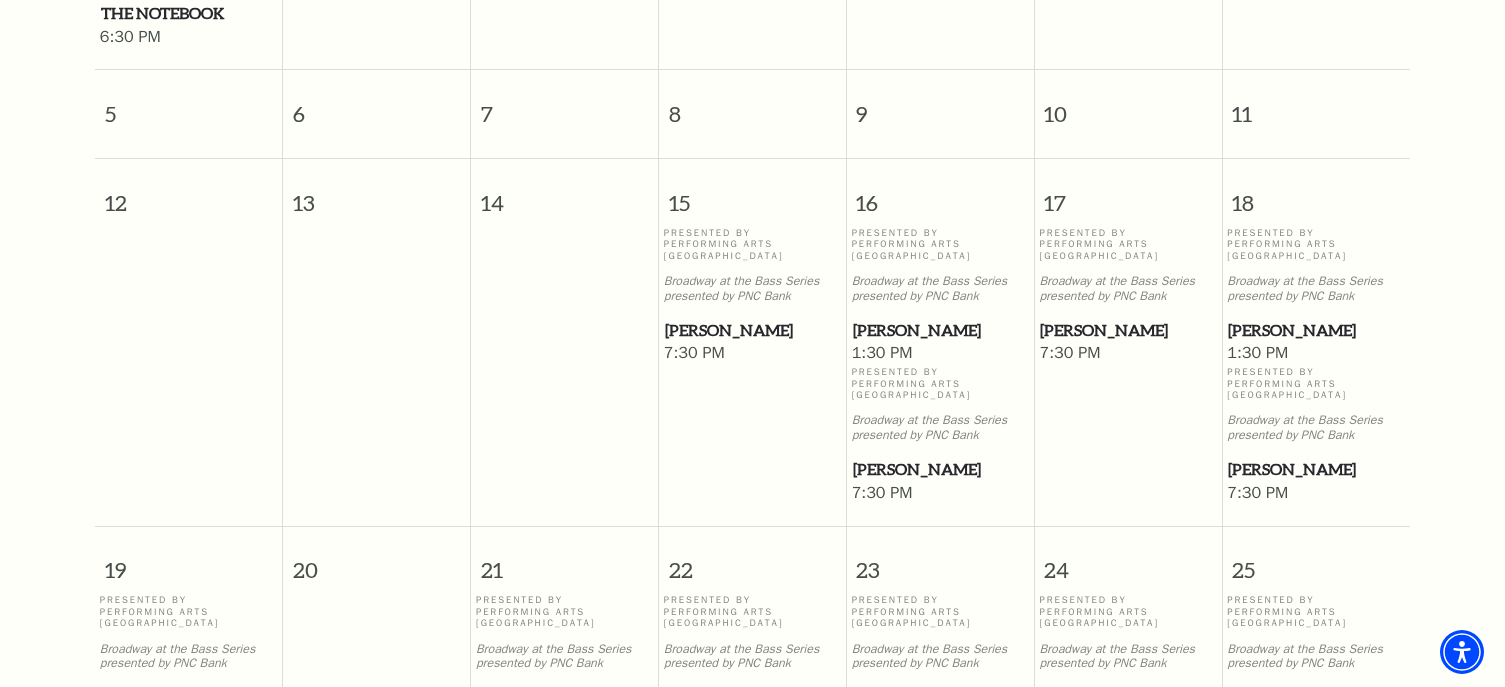scroll, scrollTop: 877, scrollLeft: 0, axis: vertical 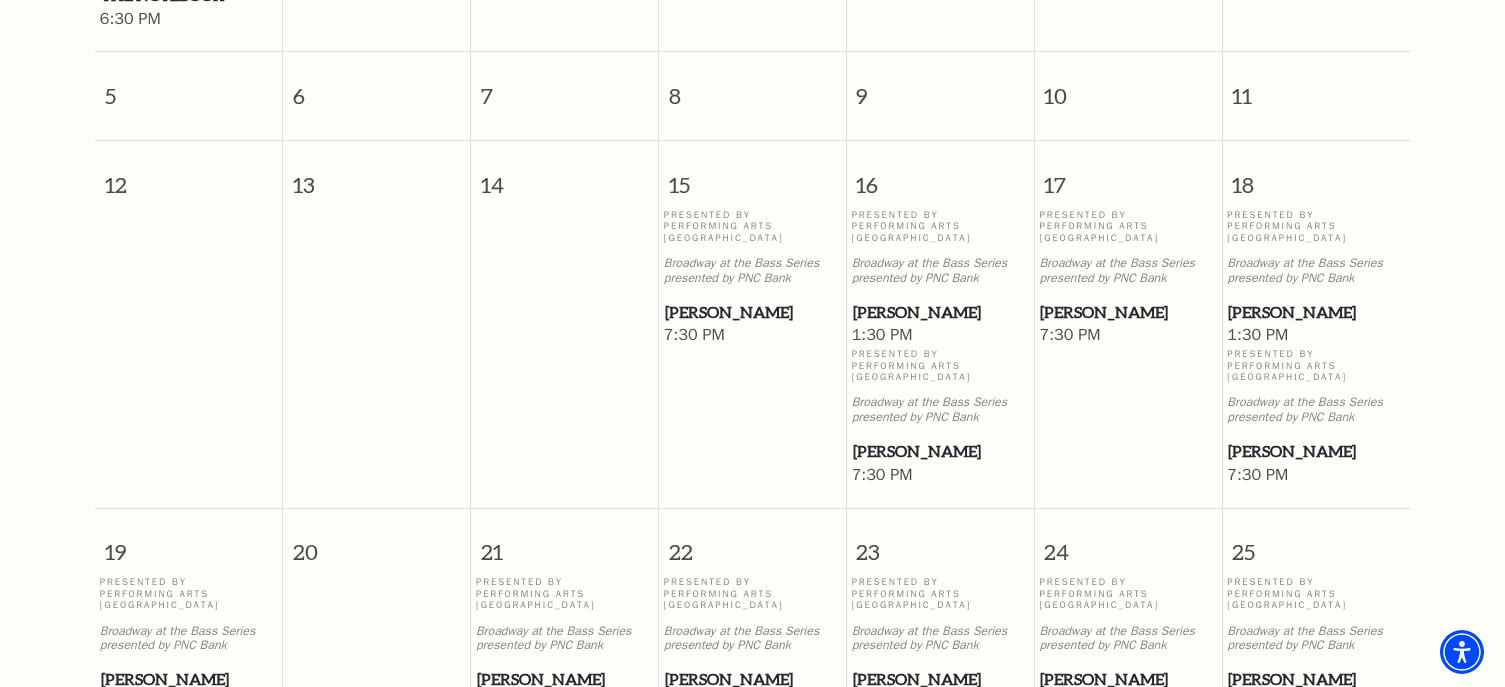 click on "[PERSON_NAME]" at bounding box center (940, 312) 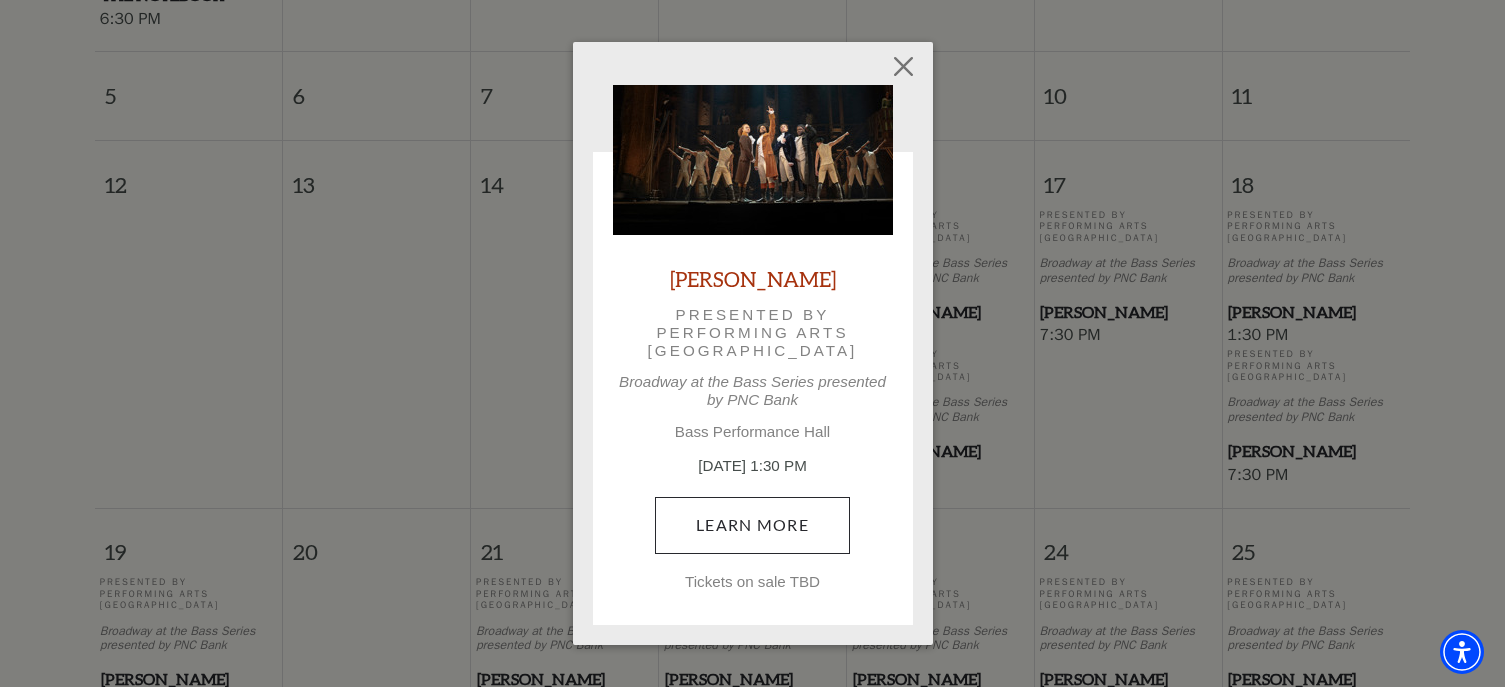 scroll, scrollTop: 977, scrollLeft: 0, axis: vertical 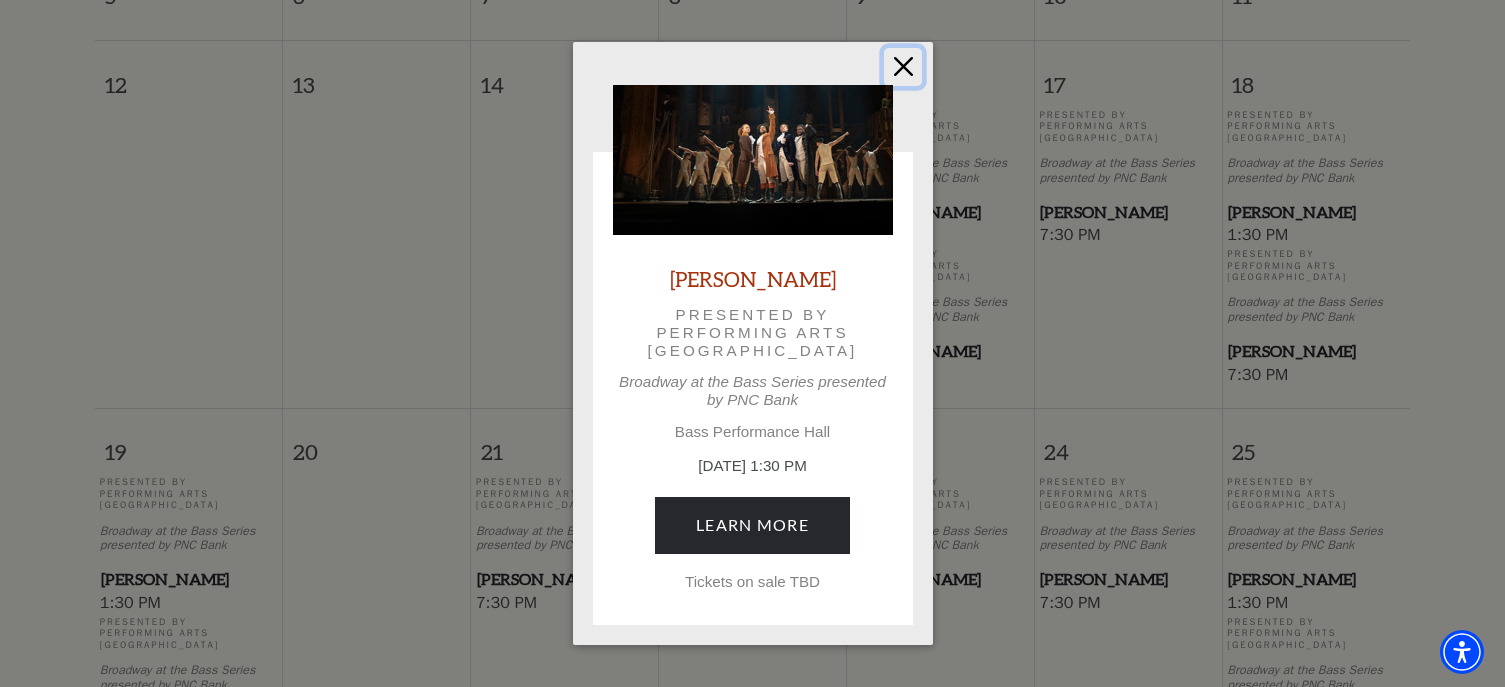 click at bounding box center [903, 67] 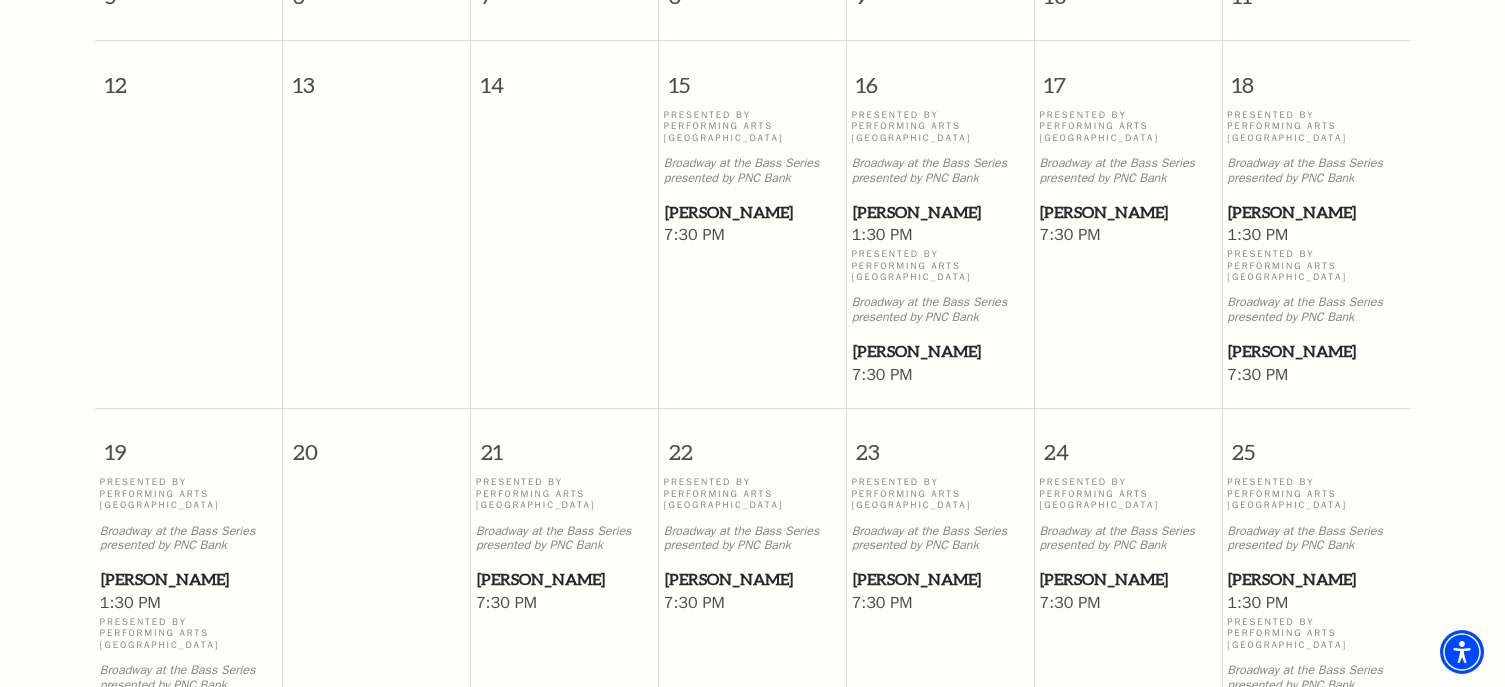 click on "[PERSON_NAME]" at bounding box center [1127, 212] 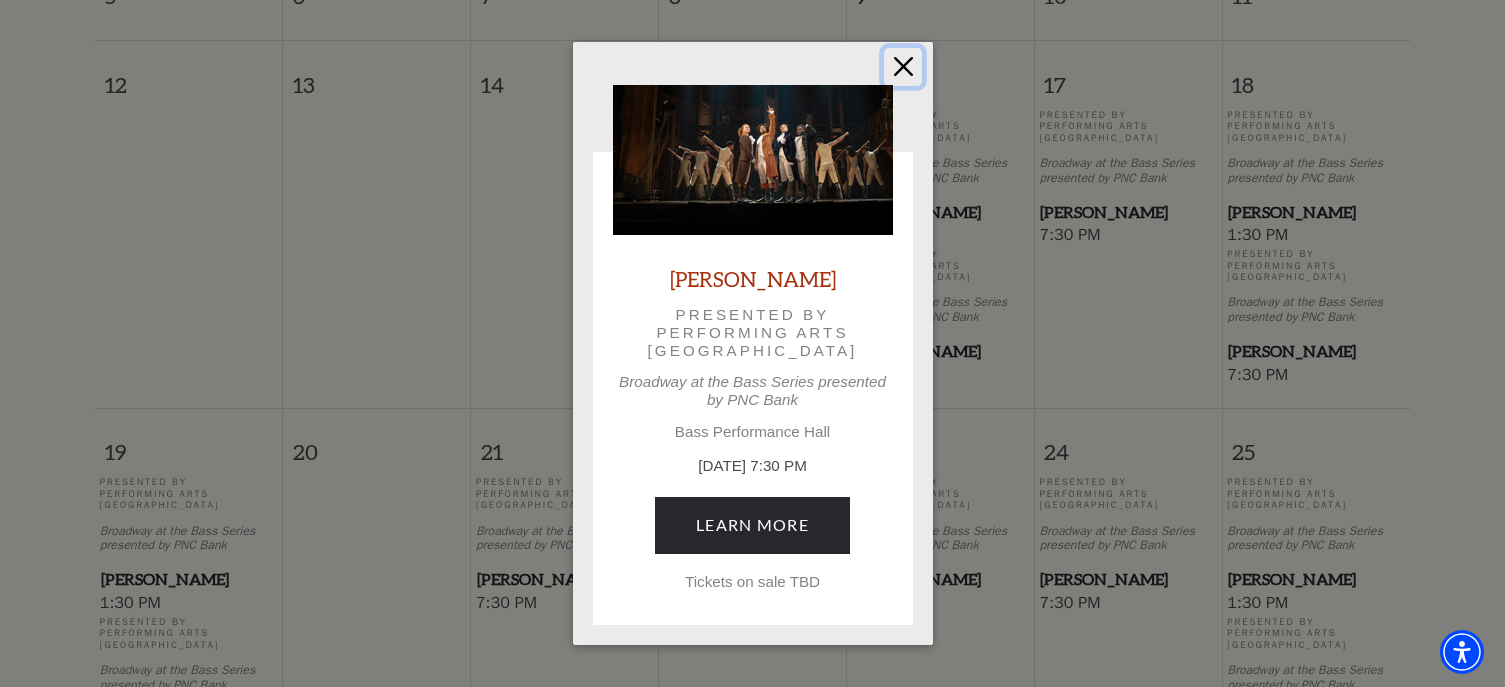 click at bounding box center (903, 67) 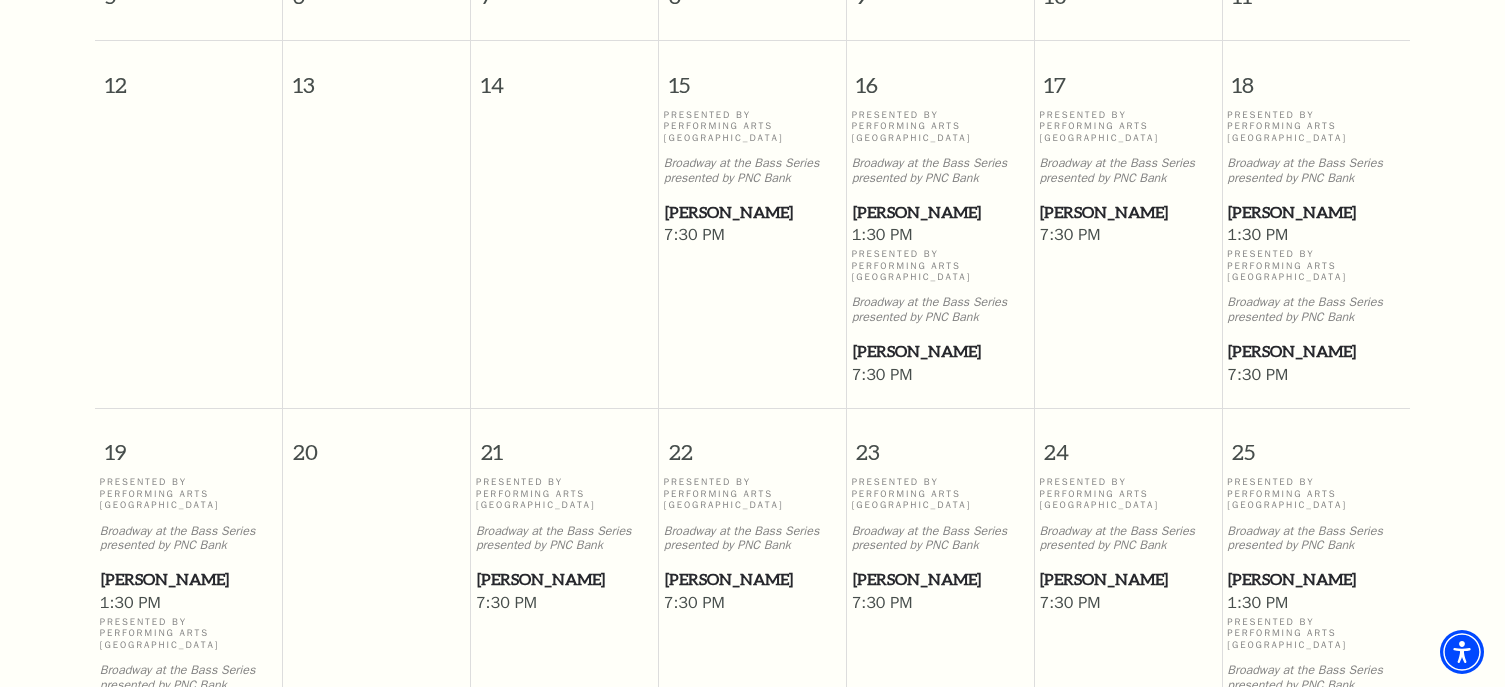 click on "[PERSON_NAME]" at bounding box center [752, 212] 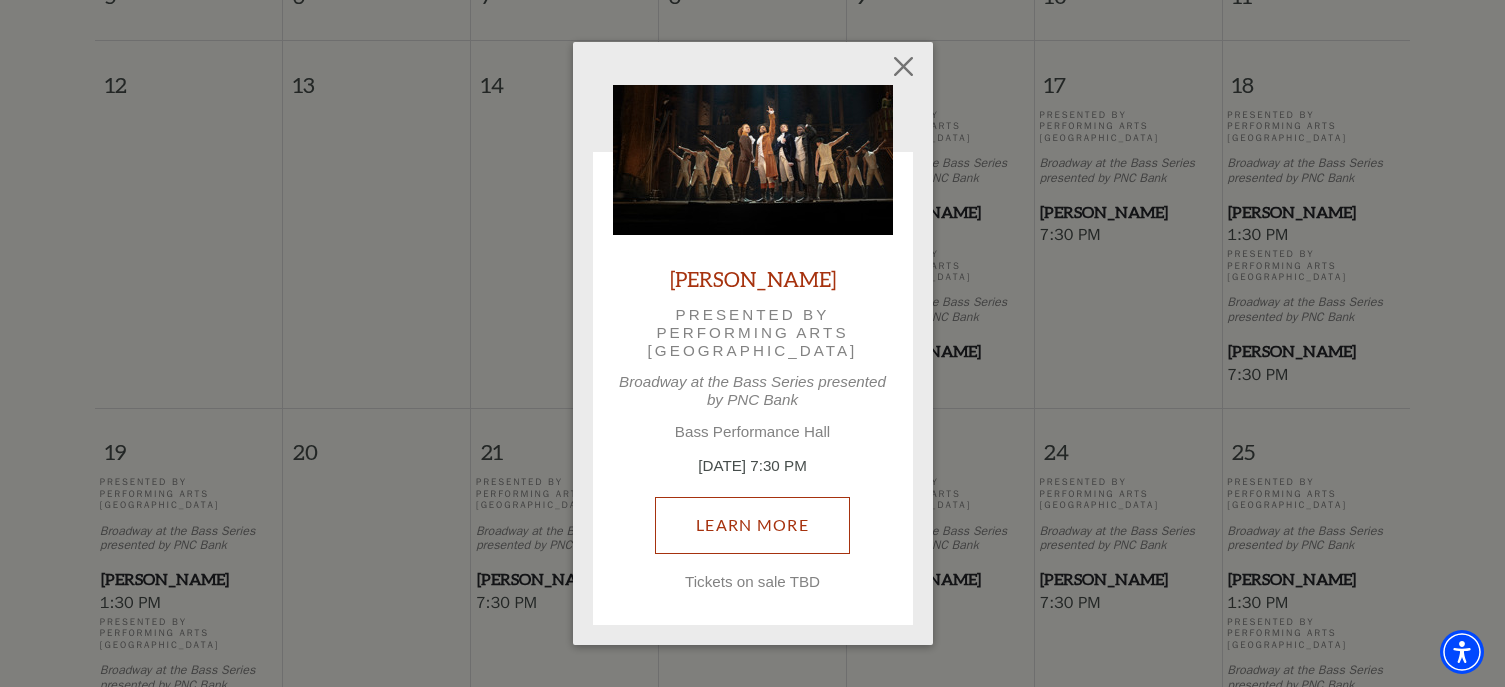 click on "Learn More" at bounding box center (752, 525) 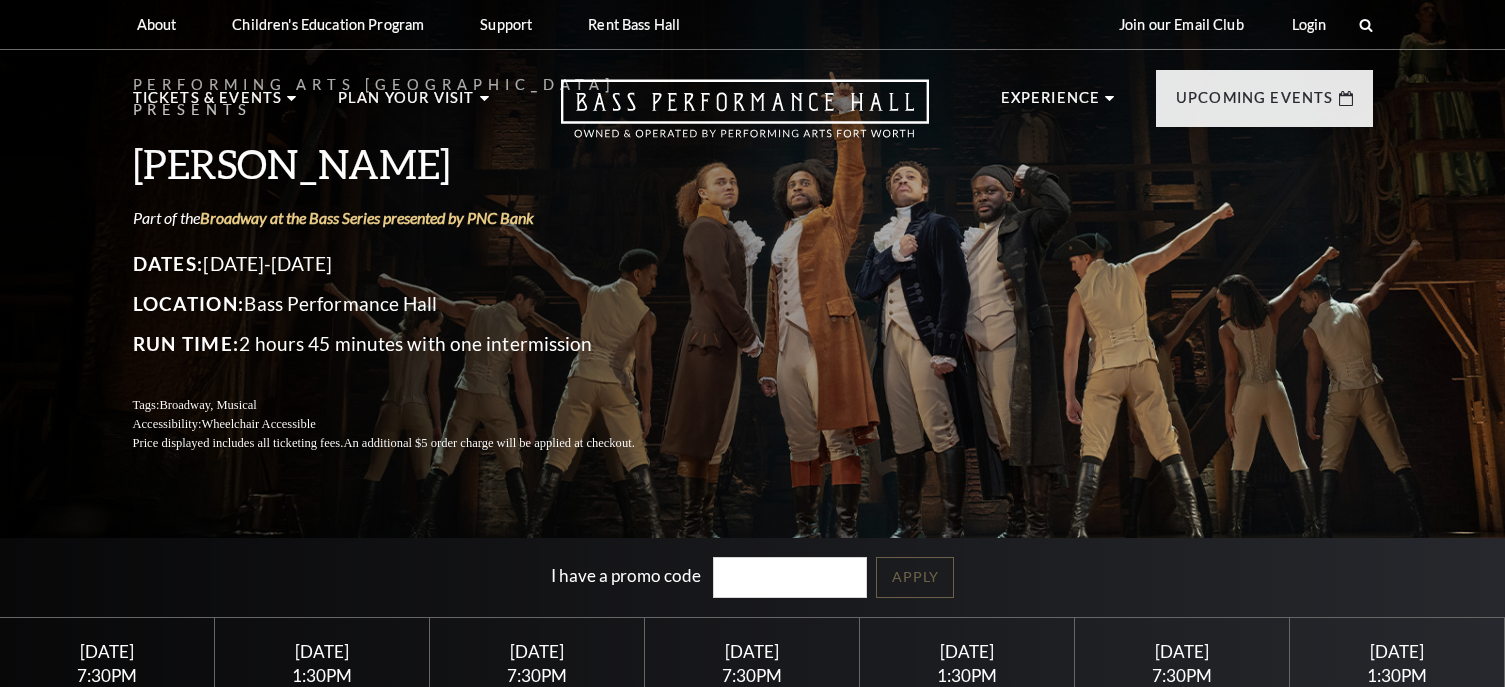 scroll, scrollTop: 0, scrollLeft: 0, axis: both 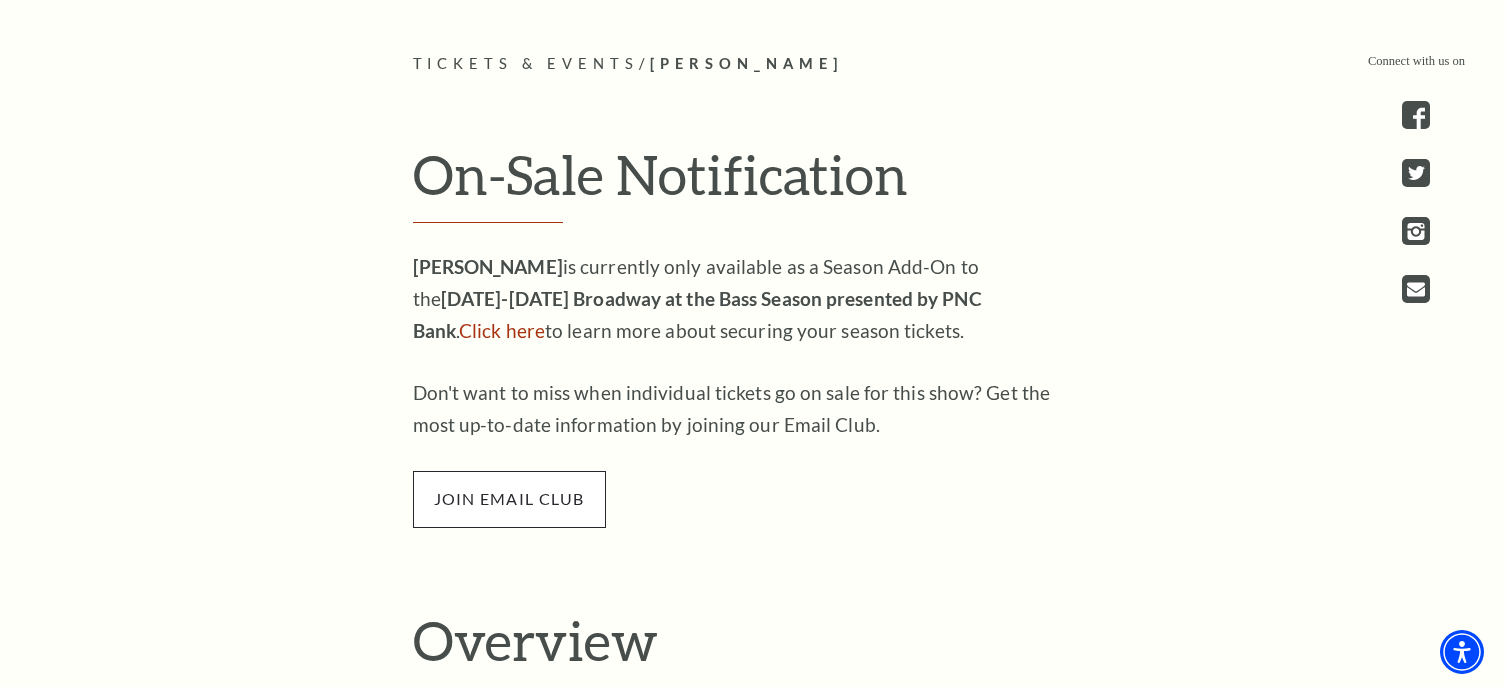 click on "join email club" at bounding box center [509, 499] 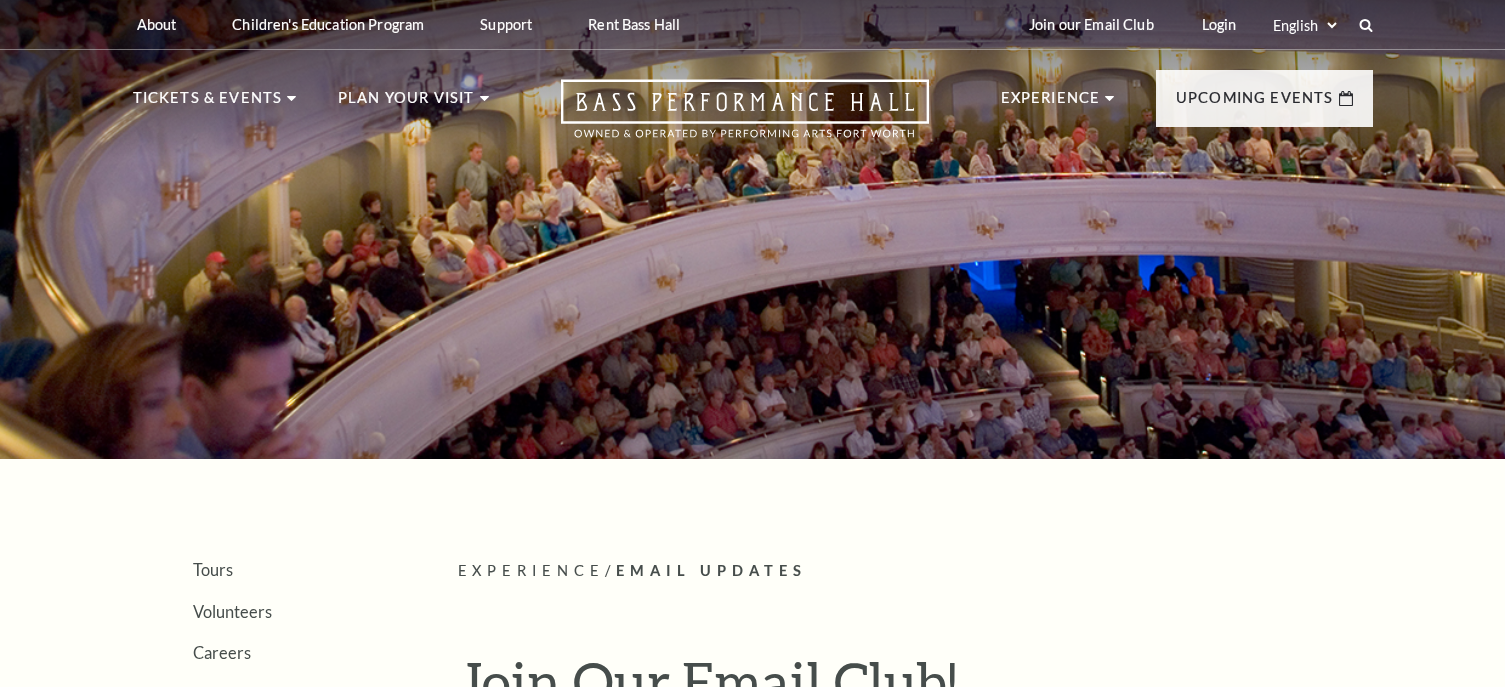 scroll, scrollTop: 0, scrollLeft: 0, axis: both 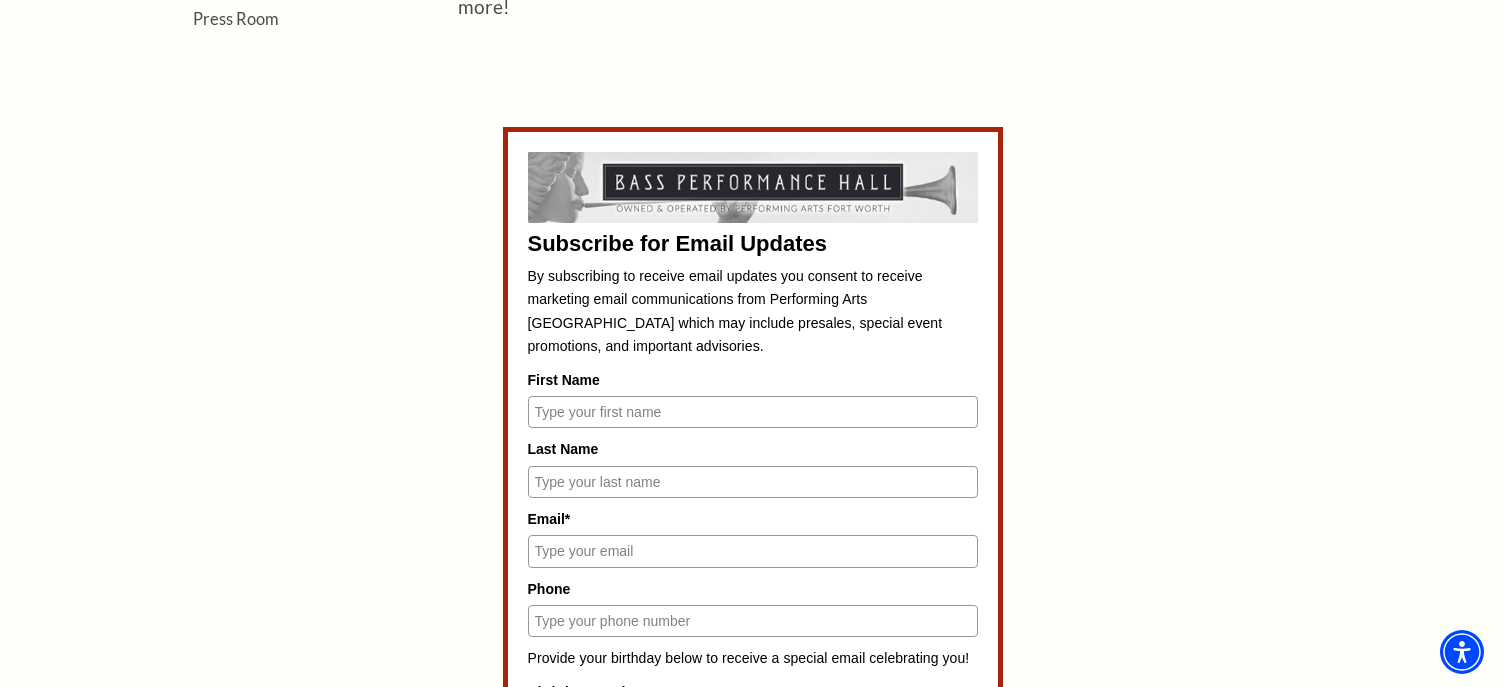 click on "First Name" at bounding box center (753, 412) 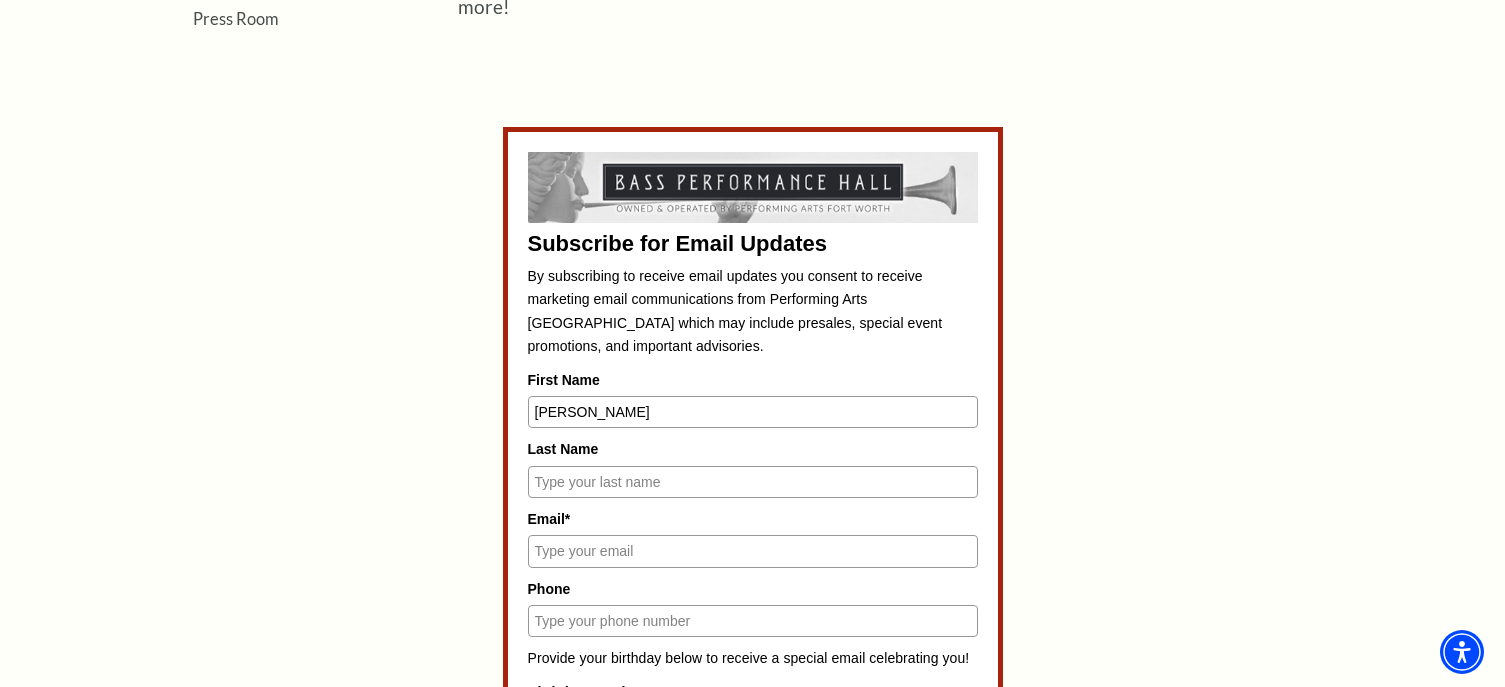 type on "Smart" 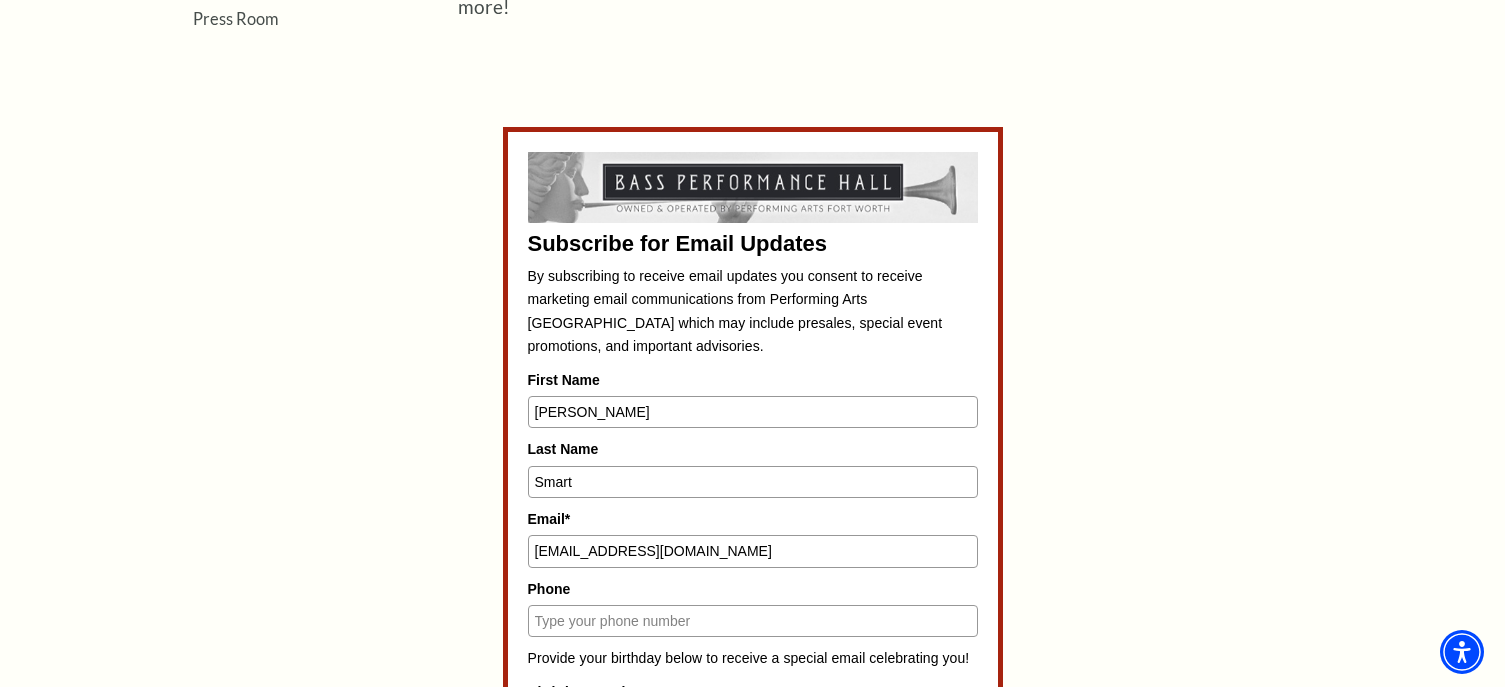 type on "9728390664" 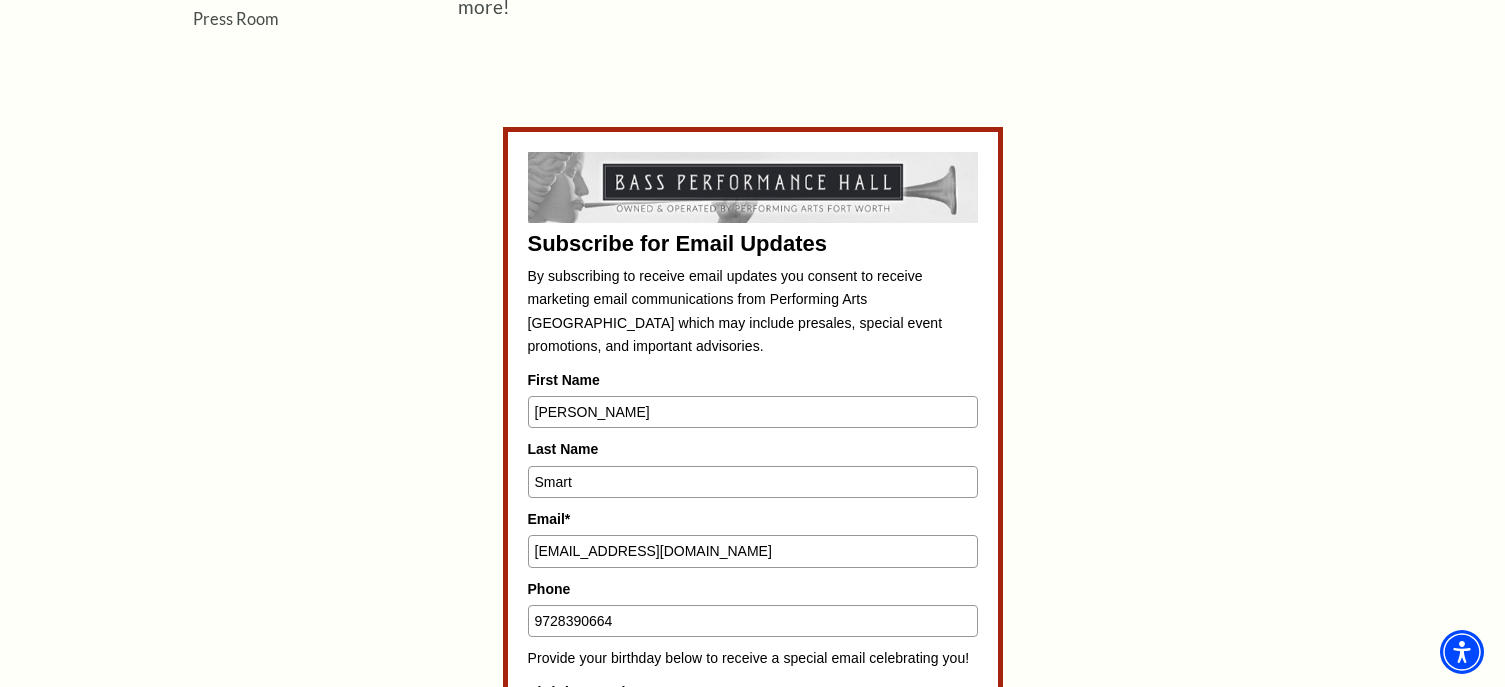 drag, startPoint x: 733, startPoint y: 549, endPoint x: 489, endPoint y: 550, distance: 244.00204 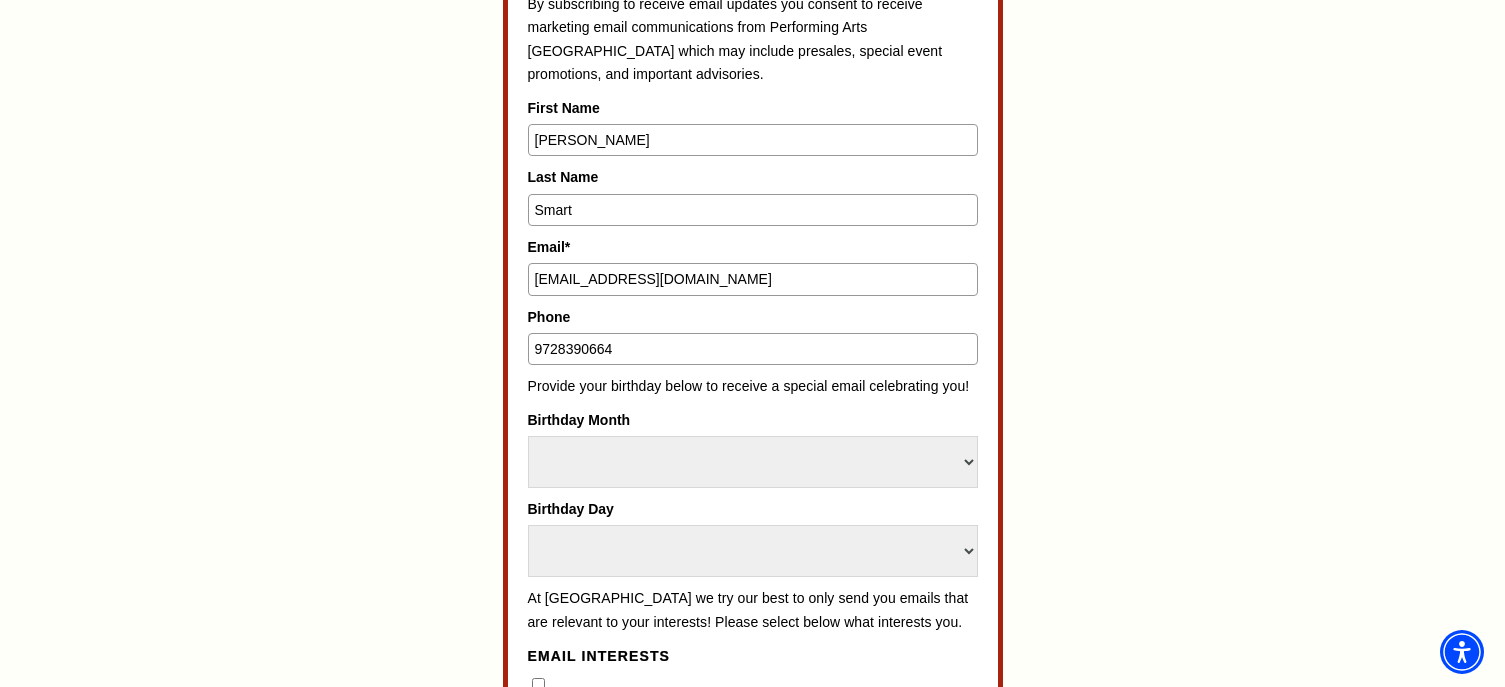 scroll, scrollTop: 1100, scrollLeft: 0, axis: vertical 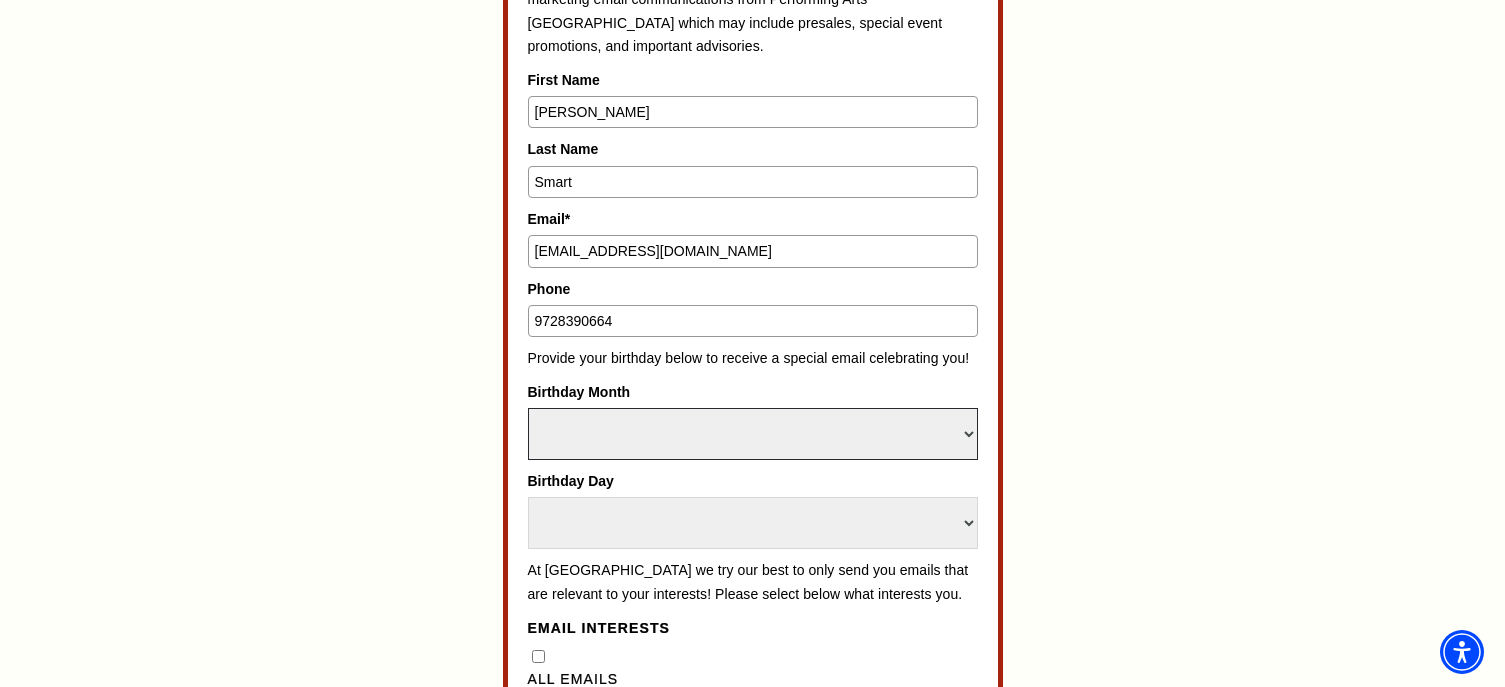 click on "Select Month
January
February
March
April
May
June
July
August
September
October
November
December" at bounding box center [753, 434] 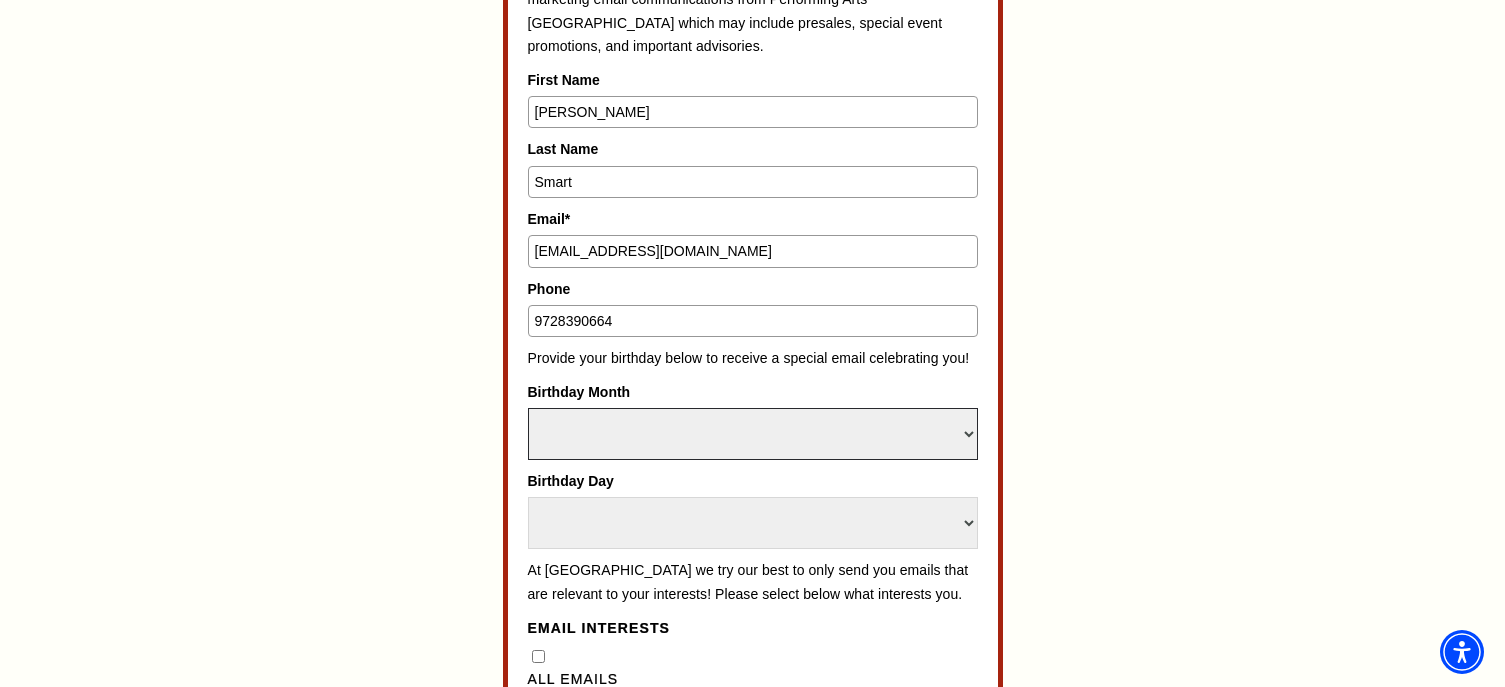 select on "April" 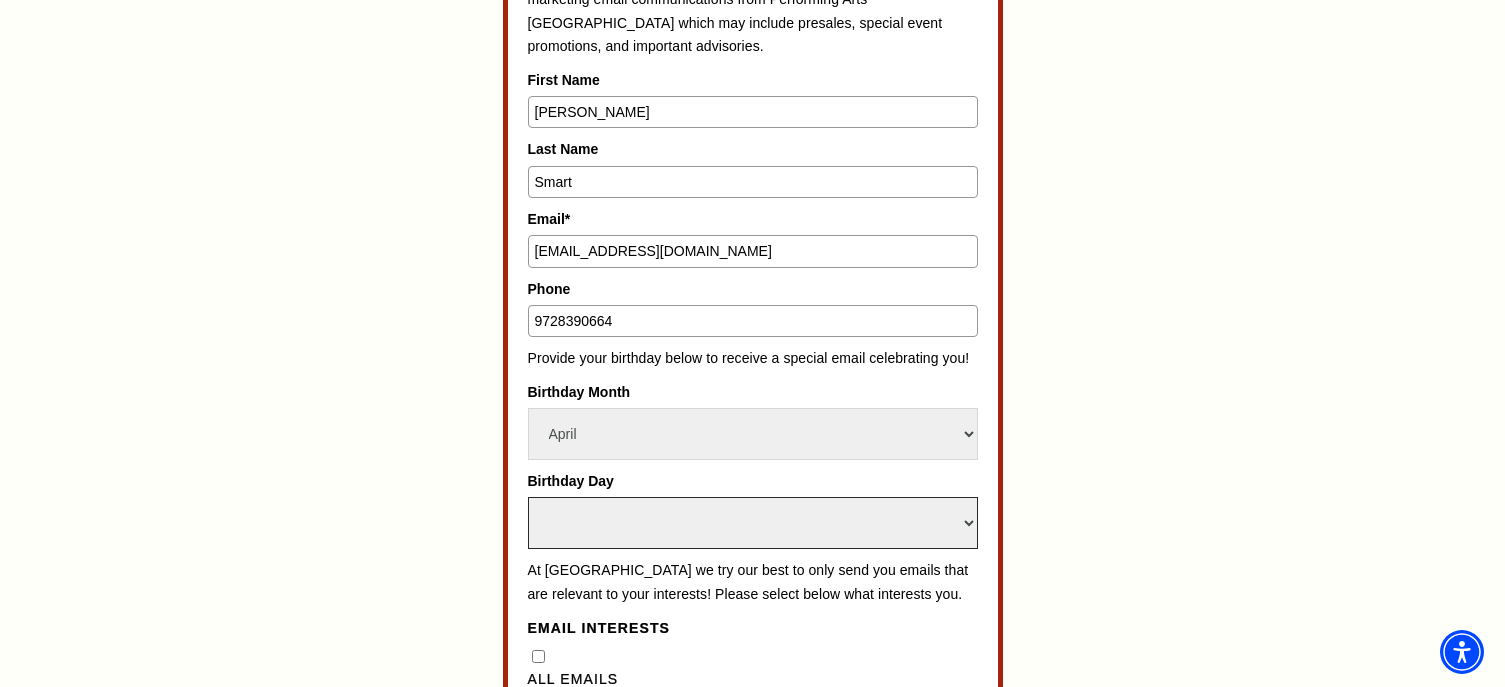 click on "Select Day
1
2
3
4
5
6
7
8
9
10
11
12
13
14
15
16
17
18
19
20
21
22
23
24
25
26
27
28
29
30
31" at bounding box center [753, 523] 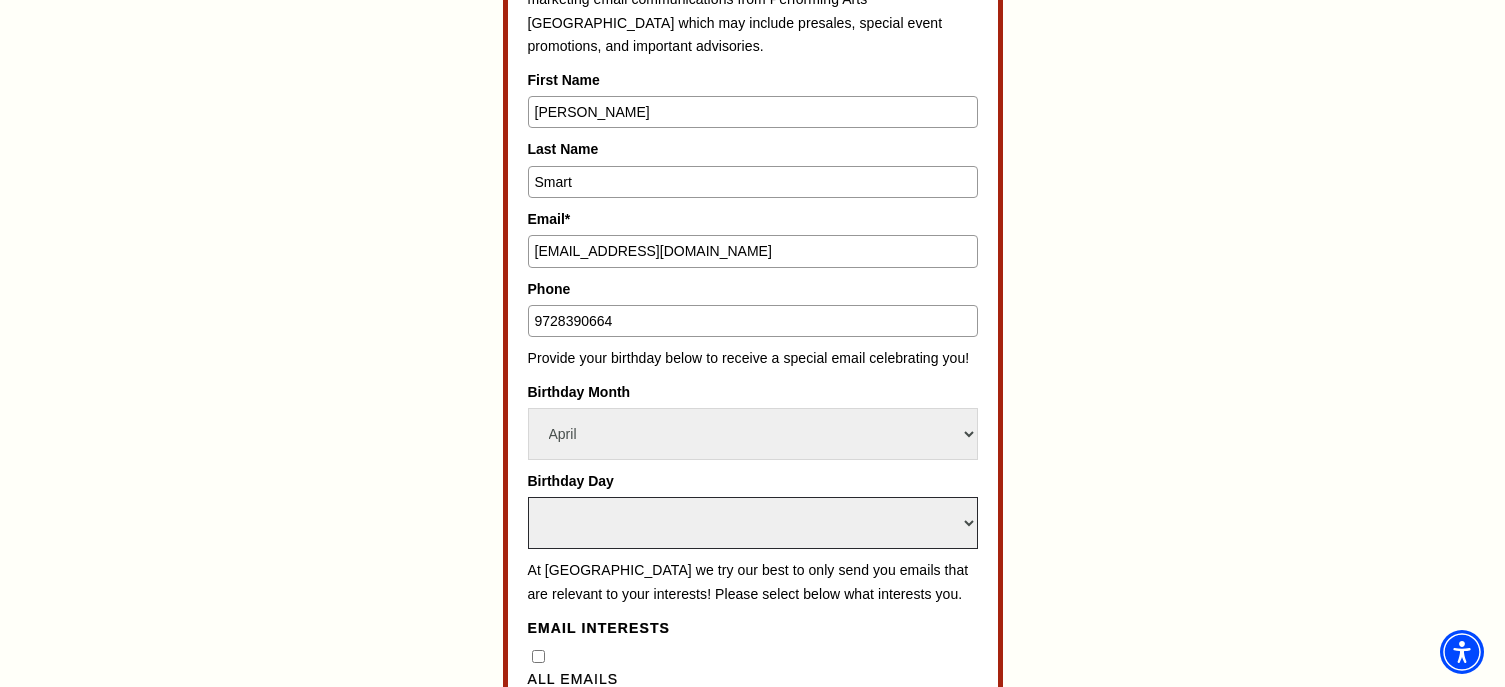 select on "15" 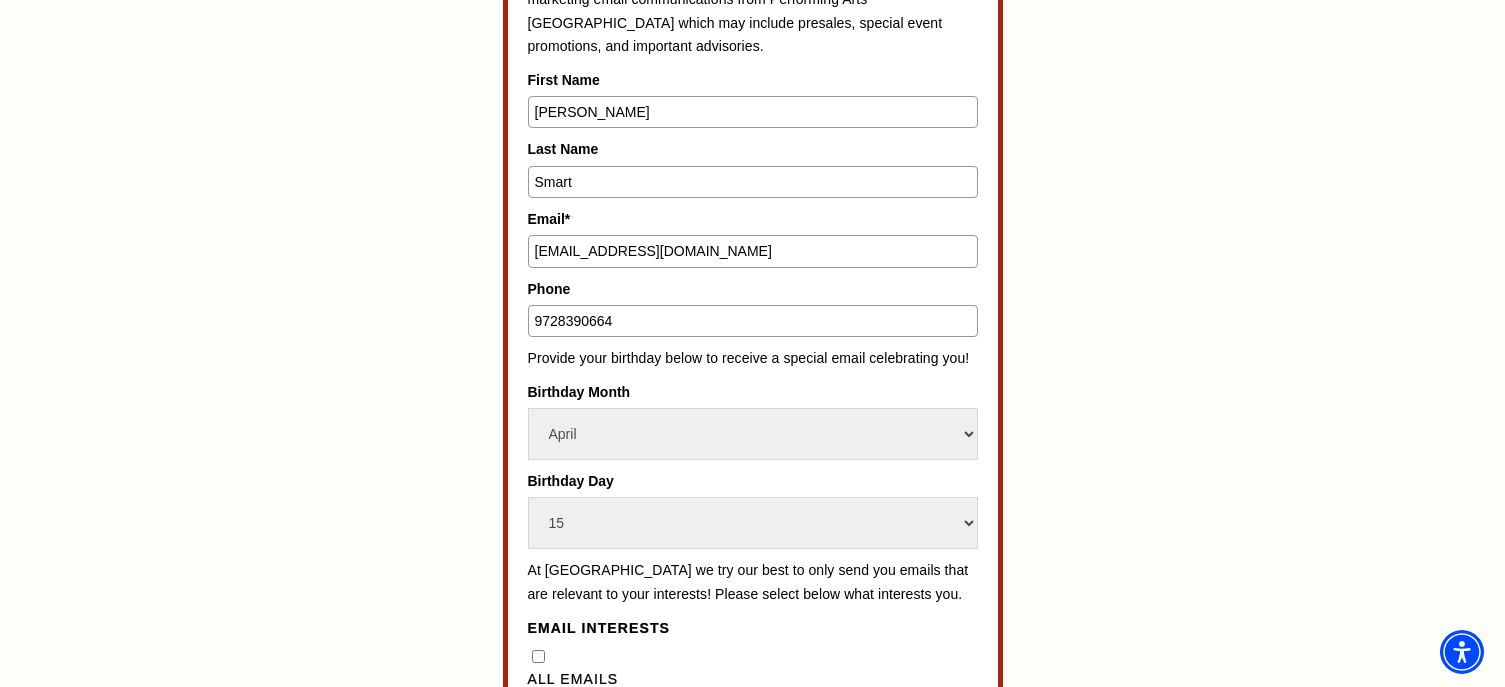 click on "Subscribe for Email Updates
By subscribing to receive email updates you consent to receive marketing email communications from Performing Arts Fort Worth which may include presales, special event promotions, and important advisories.
First Name
Aimee
Last Name
Smart
Email*
sas91909@yahoo.com
Phone
9728390664
Provide your birthday below to receive a special email celebrating you!
Birthday Month
Select Month
January
February
March
April
May
June
July
August
September
October
November
December
Birthday Day
Select Day
1
2
3
4
5
6
7
8
9
10
11
12
13
14
15
16
17
18
19
20
21
22
23
24
25
26
27
28
29
30
31
At Performing Arts Fort Worth we try our best to only send you emails that are relevant to your interests! Please select below what interests you.
Email Interests
All Emails" at bounding box center (753, 655) 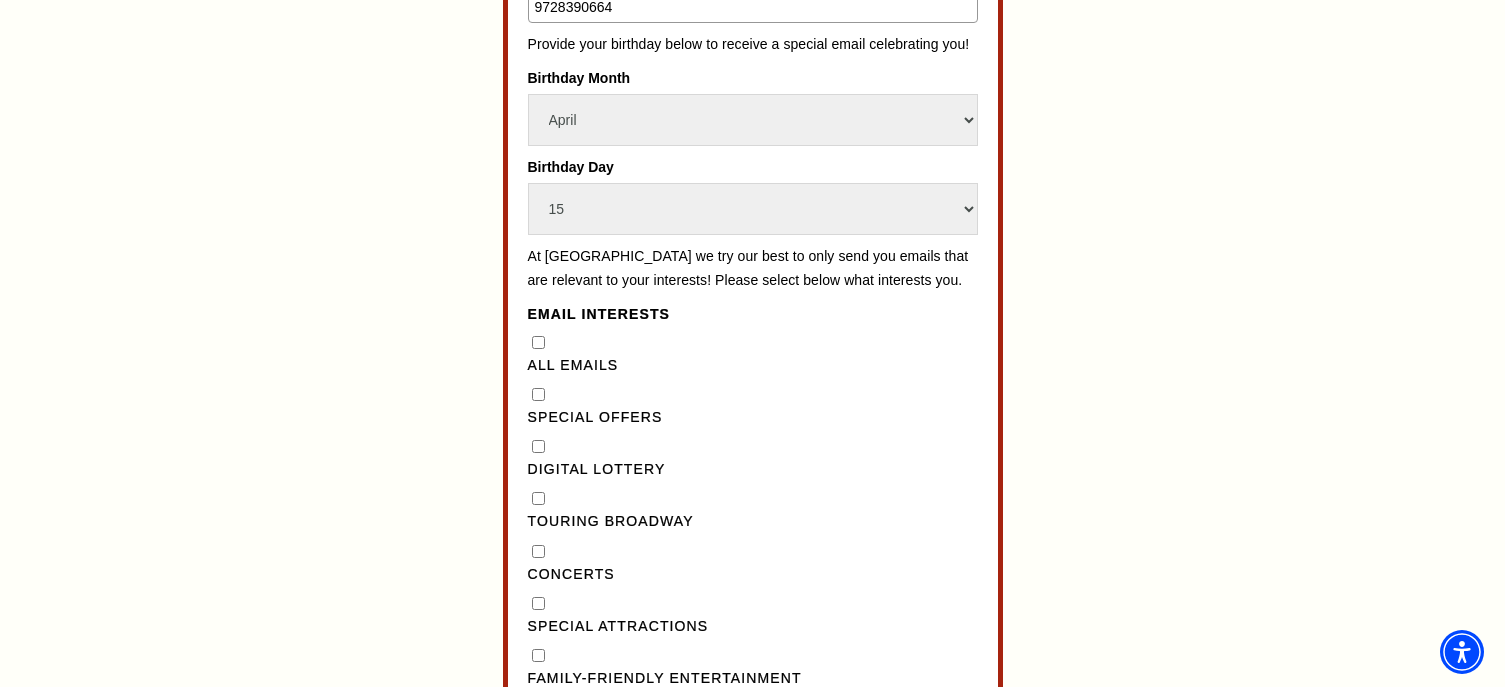 scroll, scrollTop: 1500, scrollLeft: 0, axis: vertical 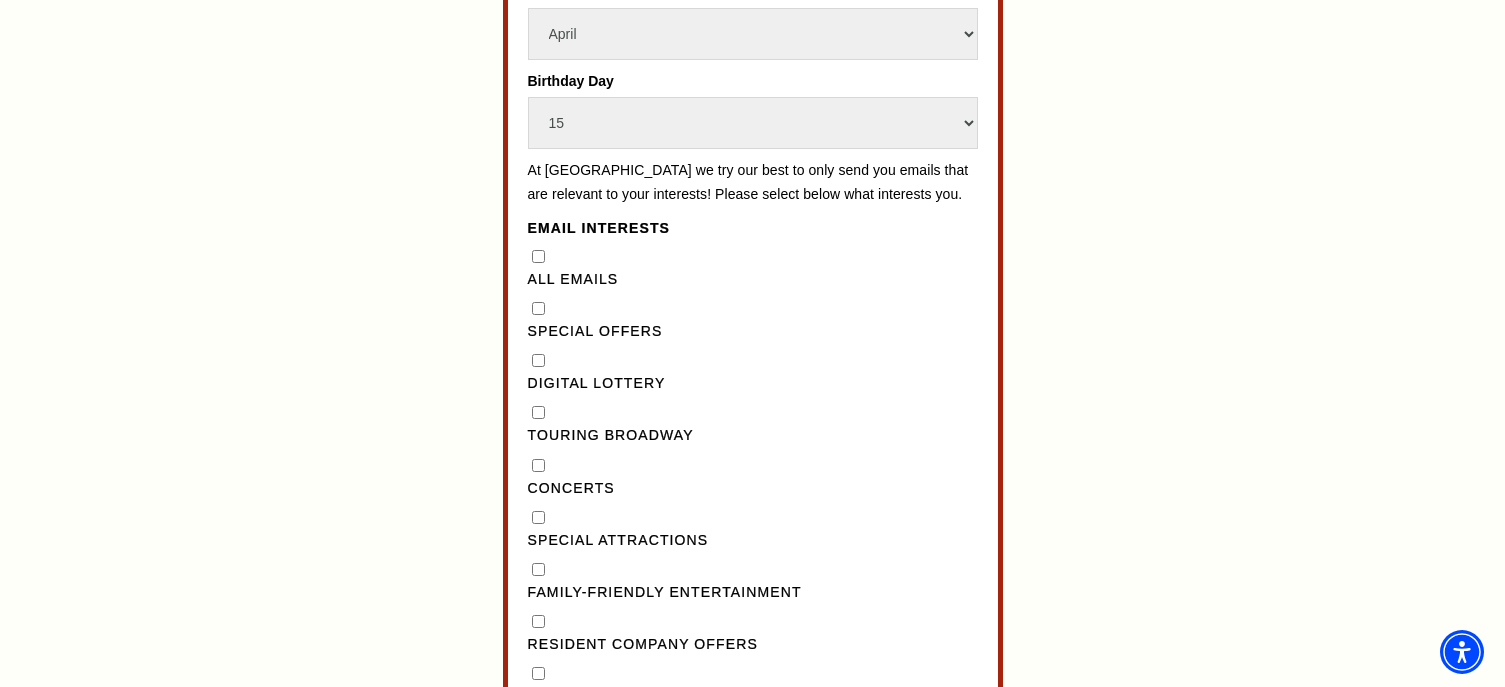 click on "All Emails" at bounding box center (538, 256) 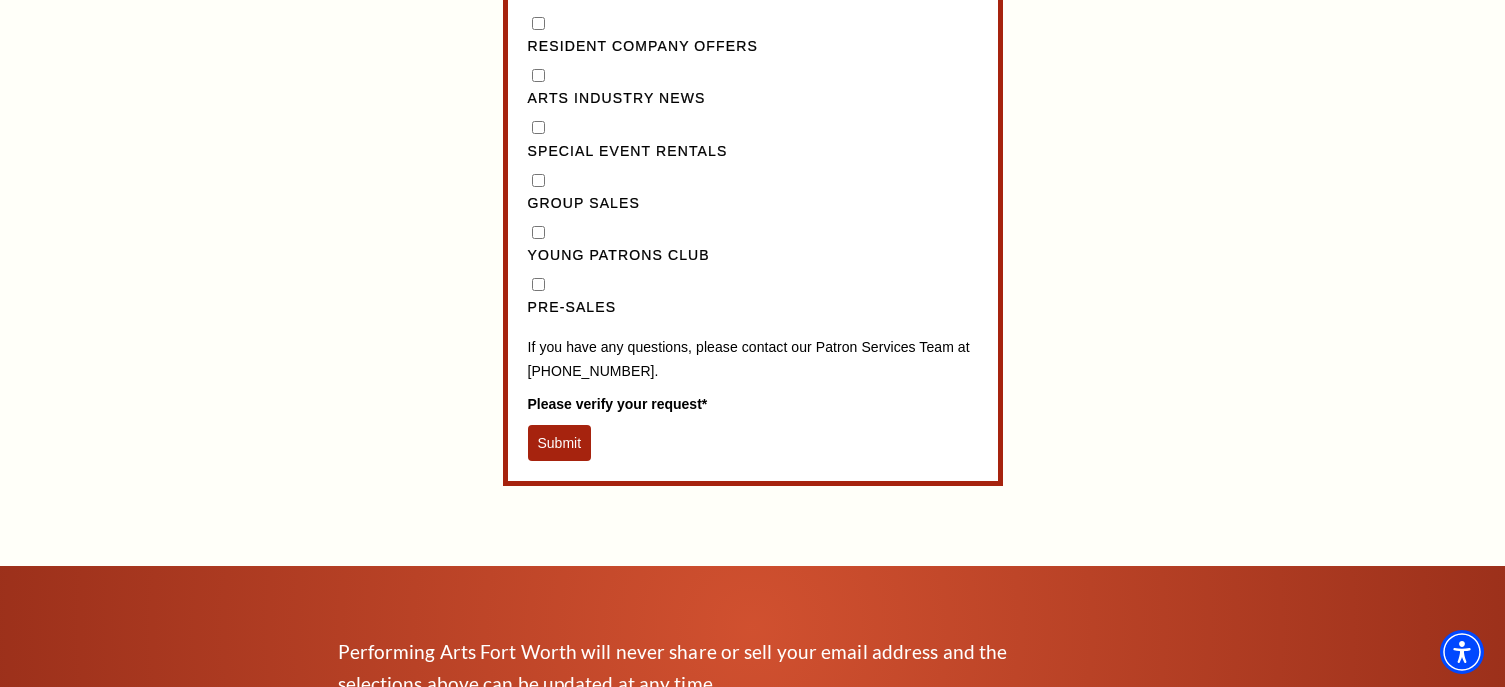 scroll, scrollTop: 2100, scrollLeft: 0, axis: vertical 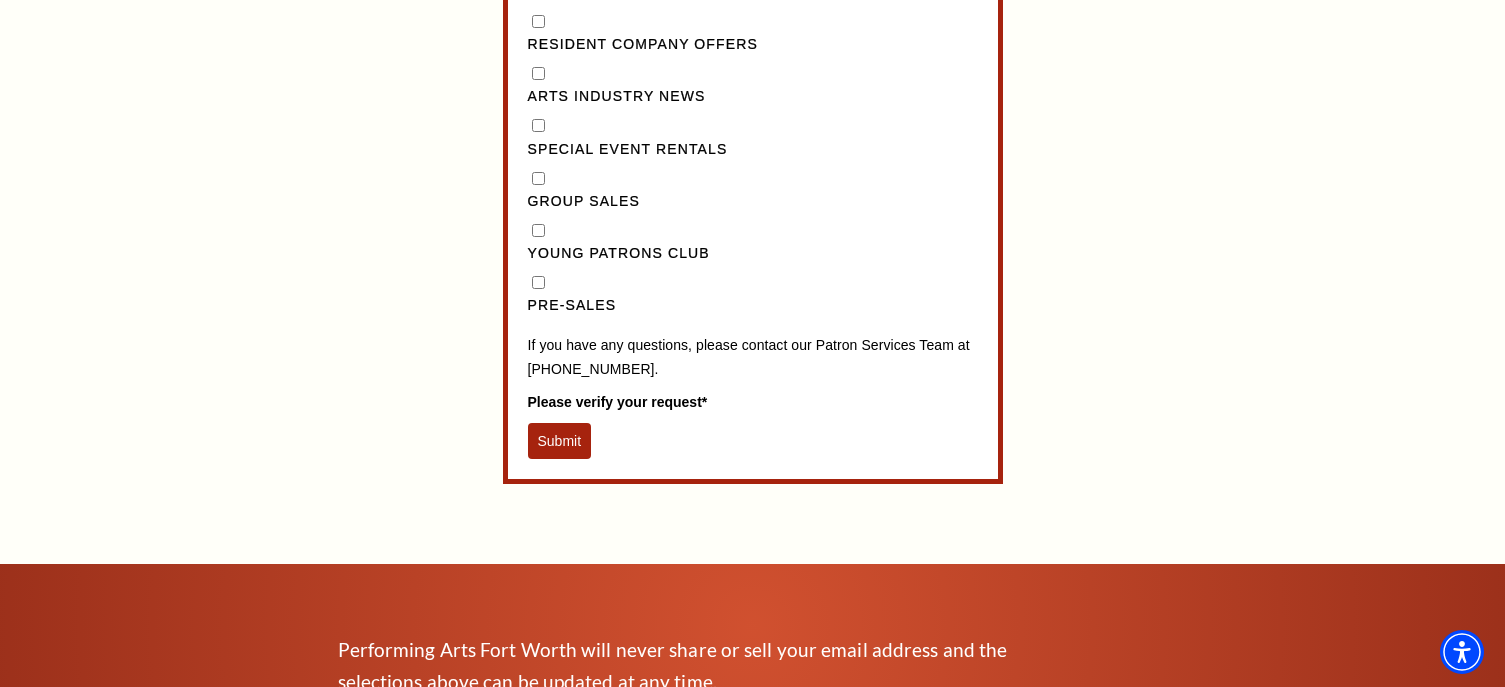 click on "Submit" at bounding box center (560, 441) 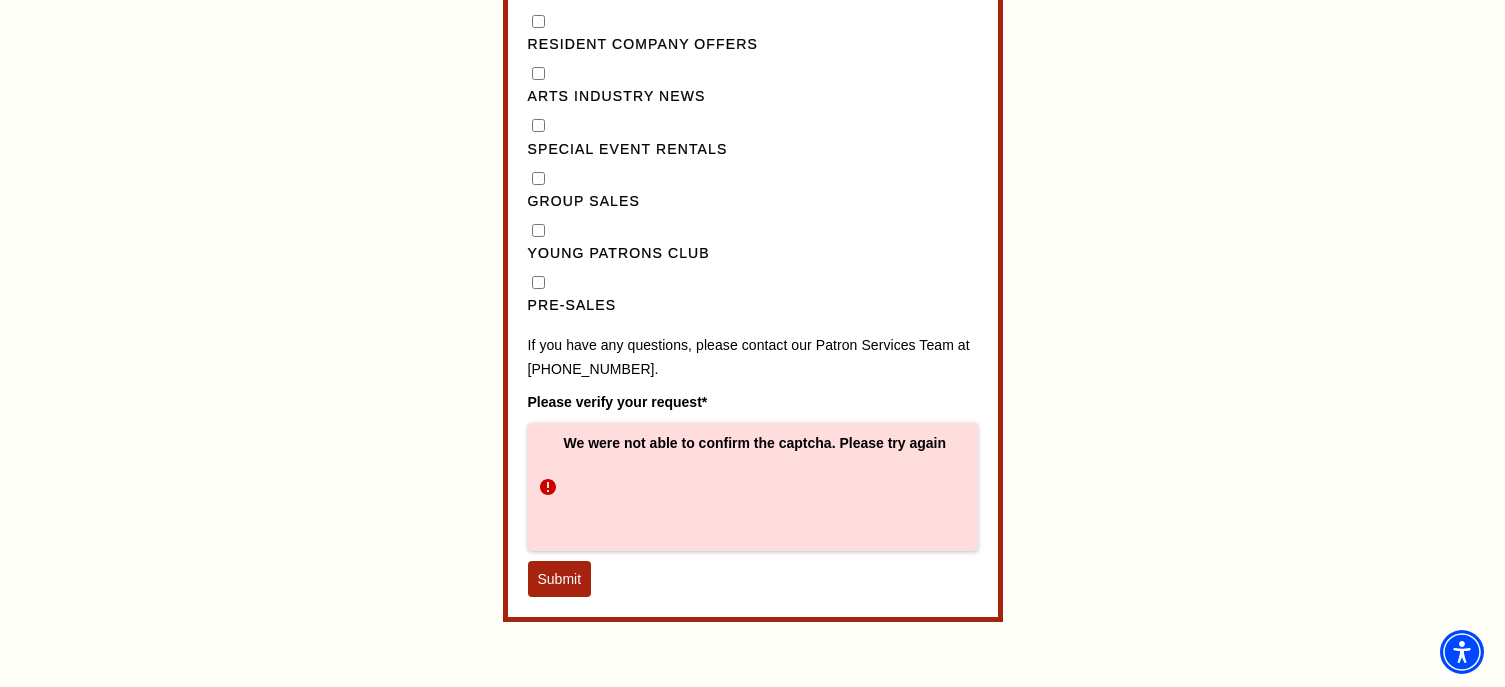 click on "Submit" at bounding box center [560, 579] 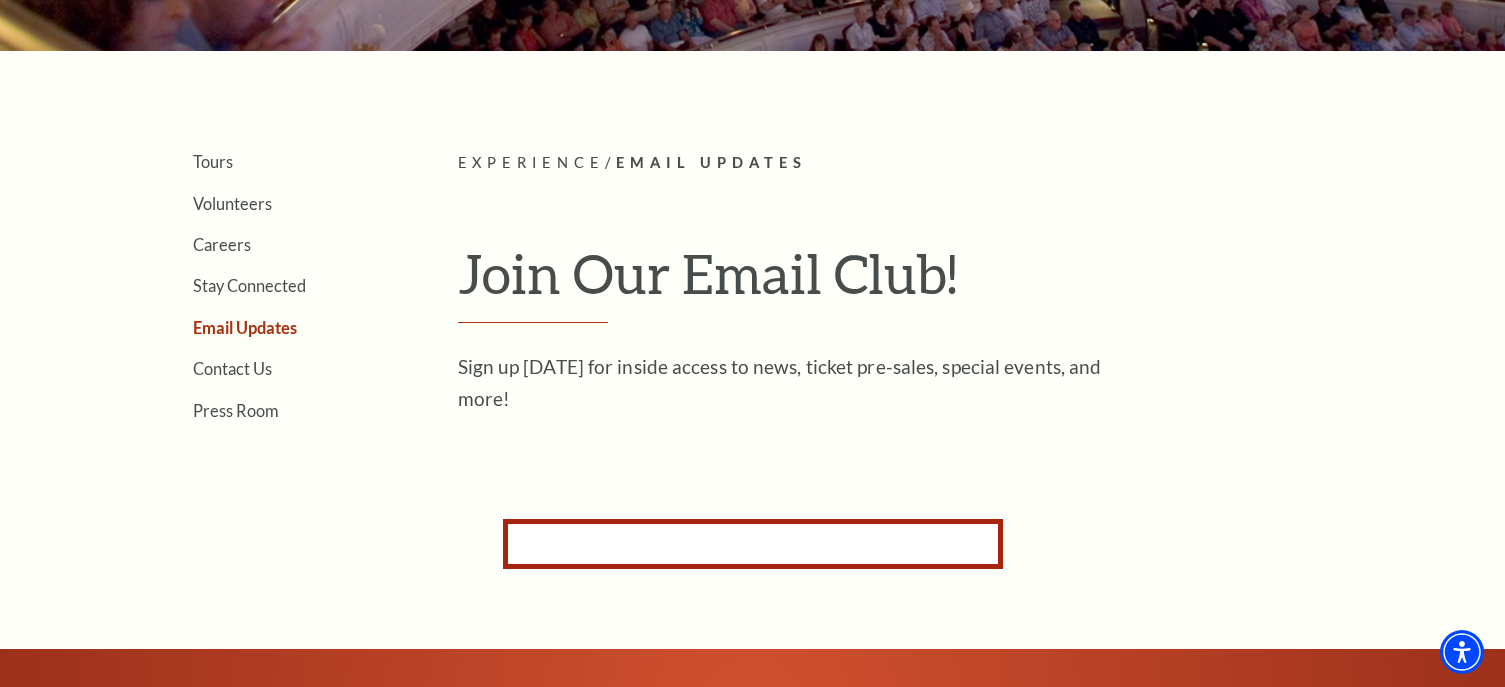 scroll, scrollTop: 380, scrollLeft: 0, axis: vertical 